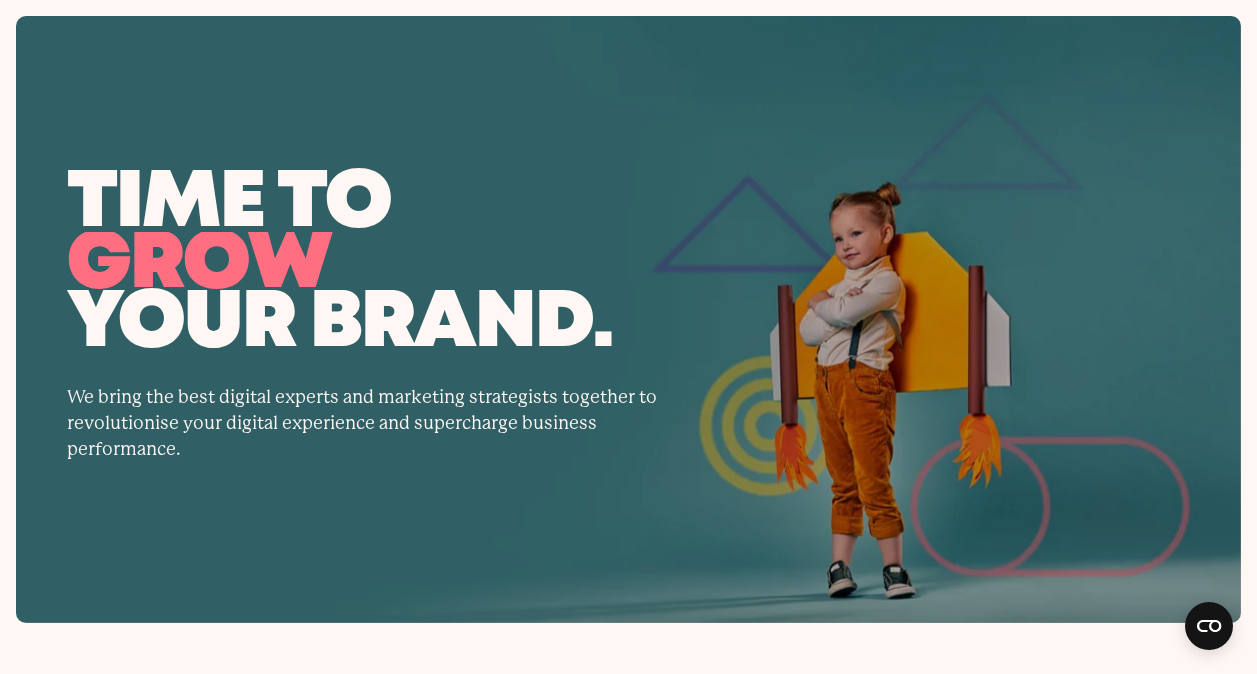 scroll, scrollTop: 600, scrollLeft: 0, axis: vertical 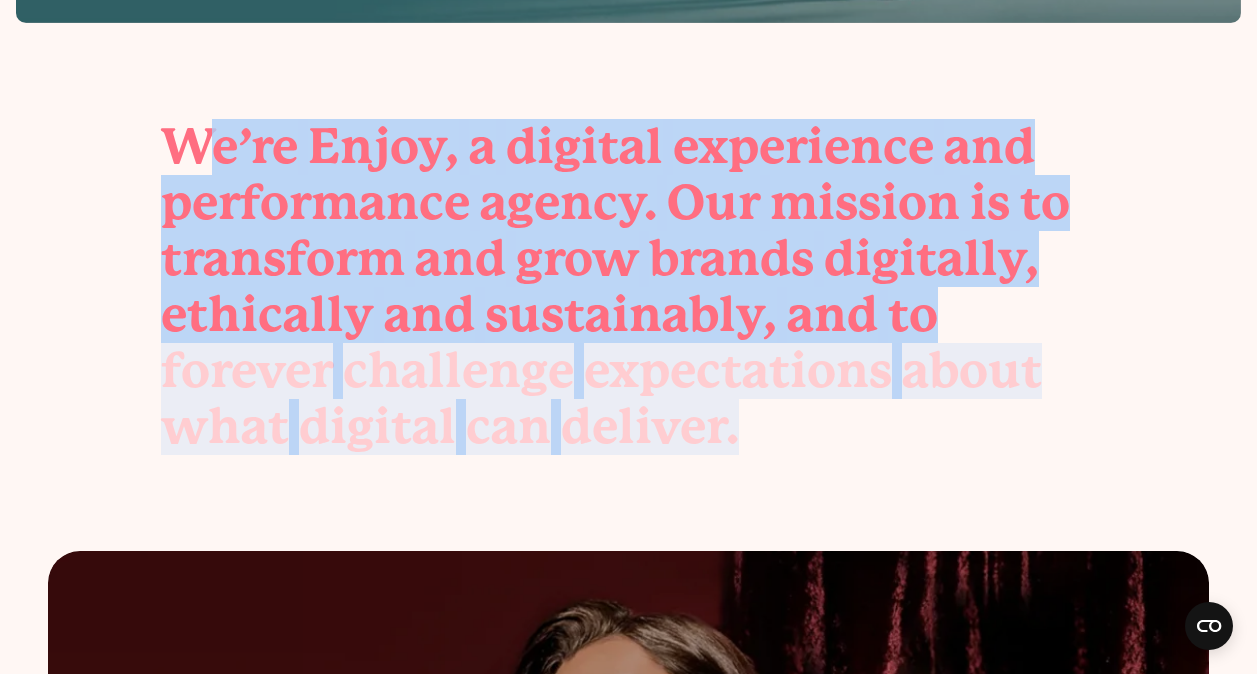 drag, startPoint x: 709, startPoint y: 414, endPoint x: 185, endPoint y: 129, distance: 596.49054 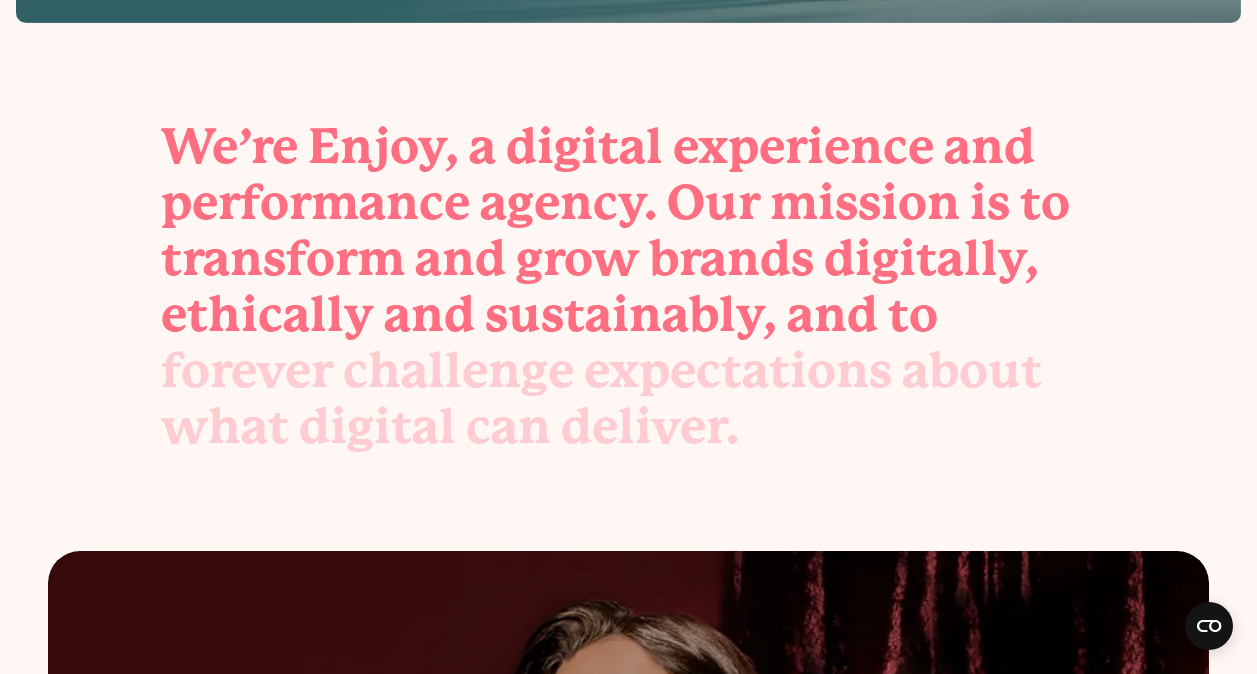 drag, startPoint x: 185, startPoint y: 129, endPoint x: 98, endPoint y: 131, distance: 87.02299 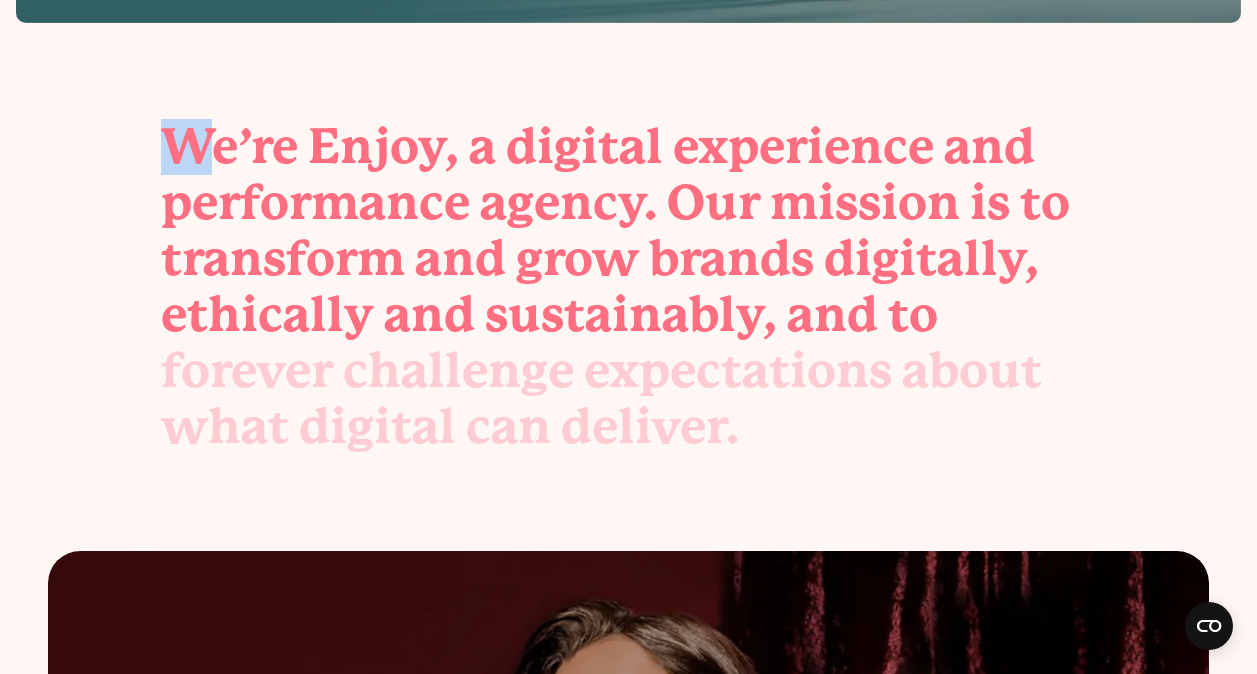 drag, startPoint x: 35, startPoint y: 137, endPoint x: 217, endPoint y: 126, distance: 182.3321 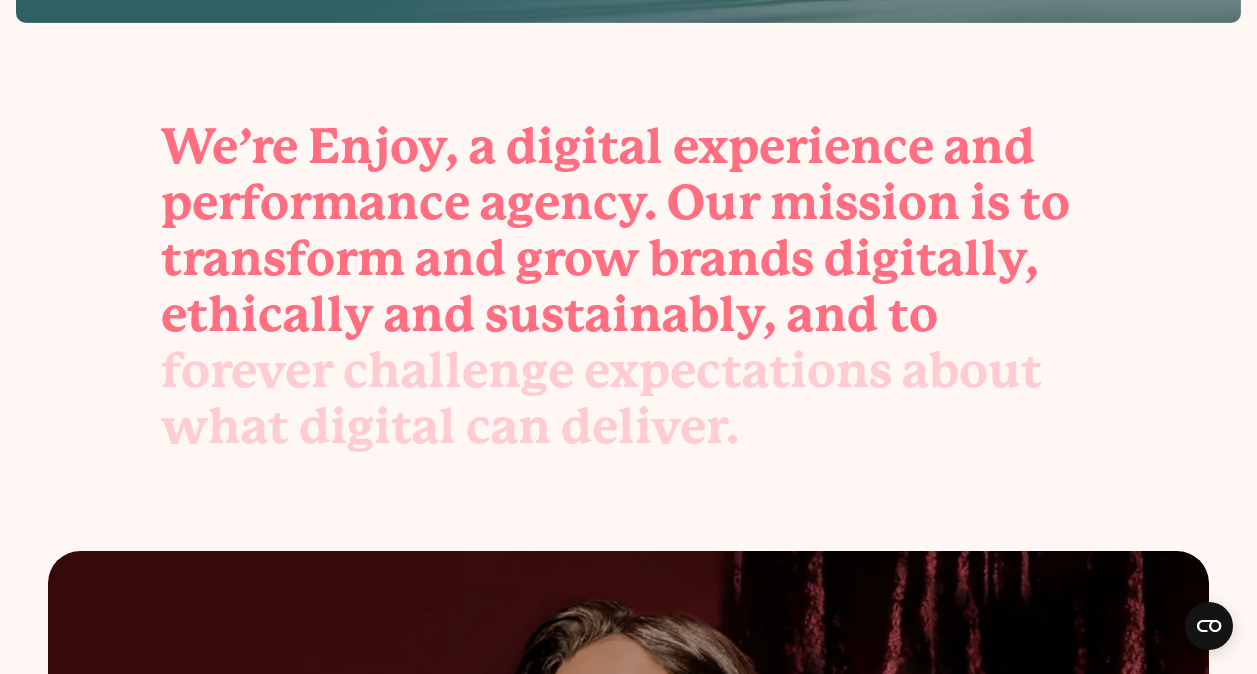 drag, startPoint x: 217, startPoint y: 126, endPoint x: 83, endPoint y: 149, distance: 135.95955 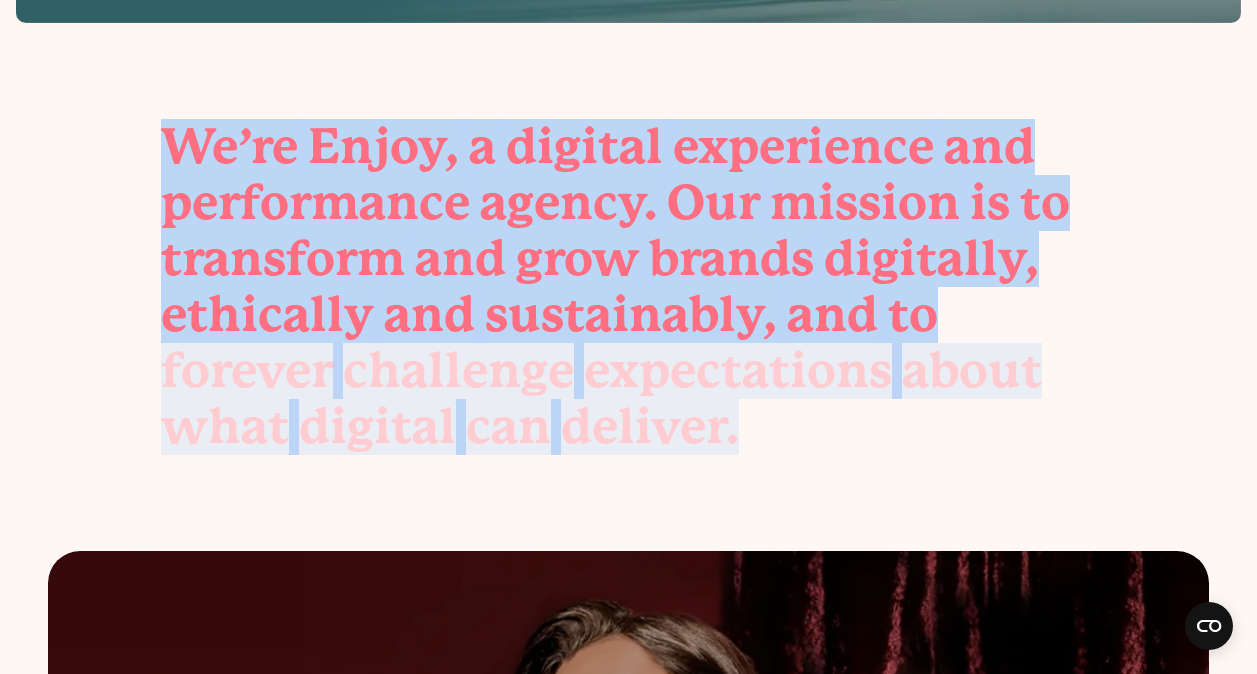 drag, startPoint x: 76, startPoint y: 140, endPoint x: 770, endPoint y: 427, distance: 751.0027 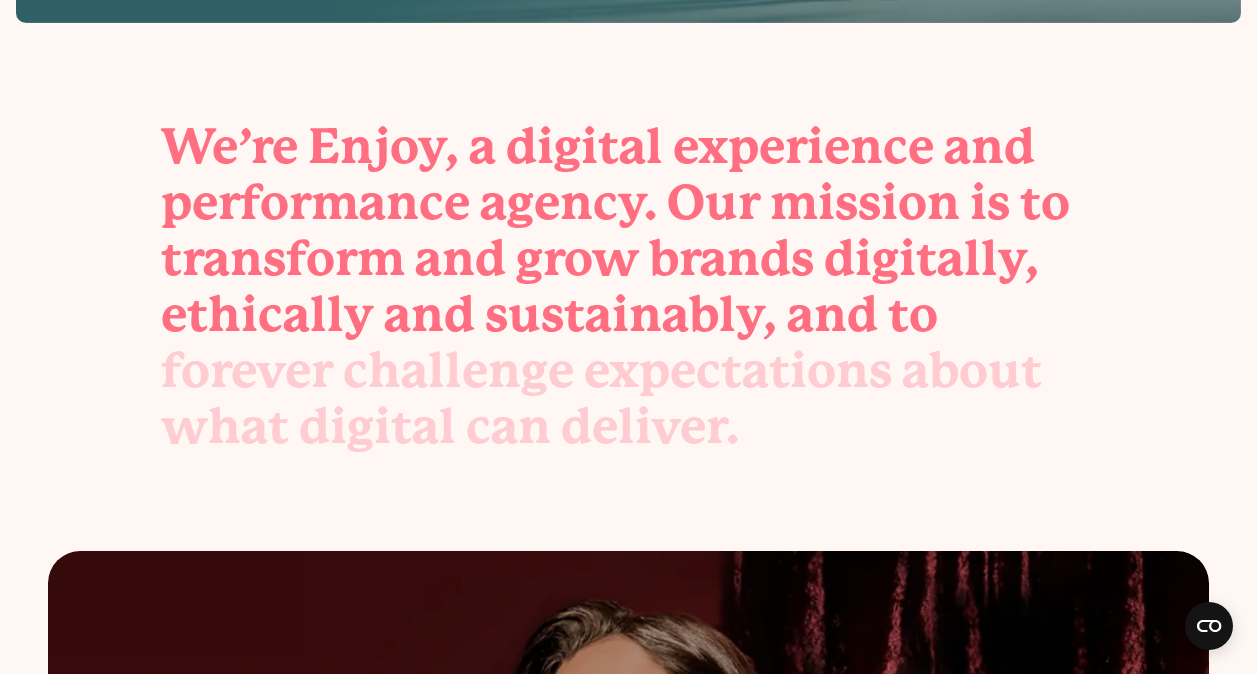 drag, startPoint x: 770, startPoint y: 427, endPoint x: 812, endPoint y: 435, distance: 42.755116 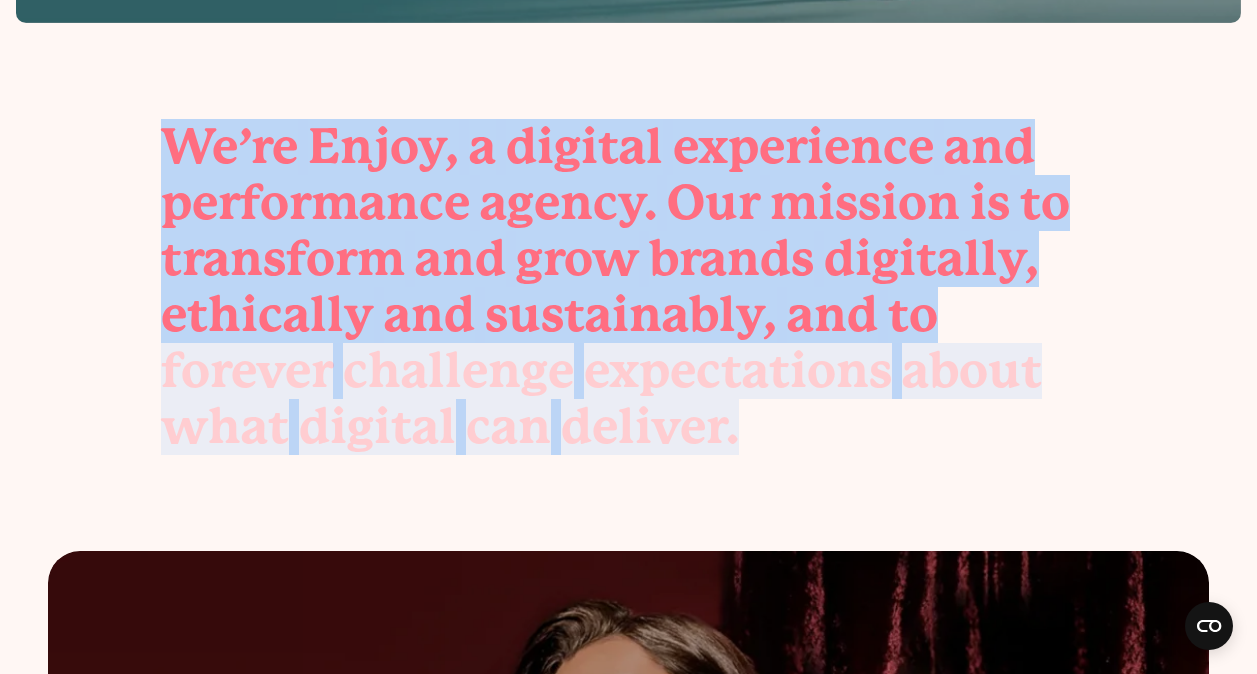 drag, startPoint x: 845, startPoint y: 431, endPoint x: 167, endPoint y: 139, distance: 738.20593 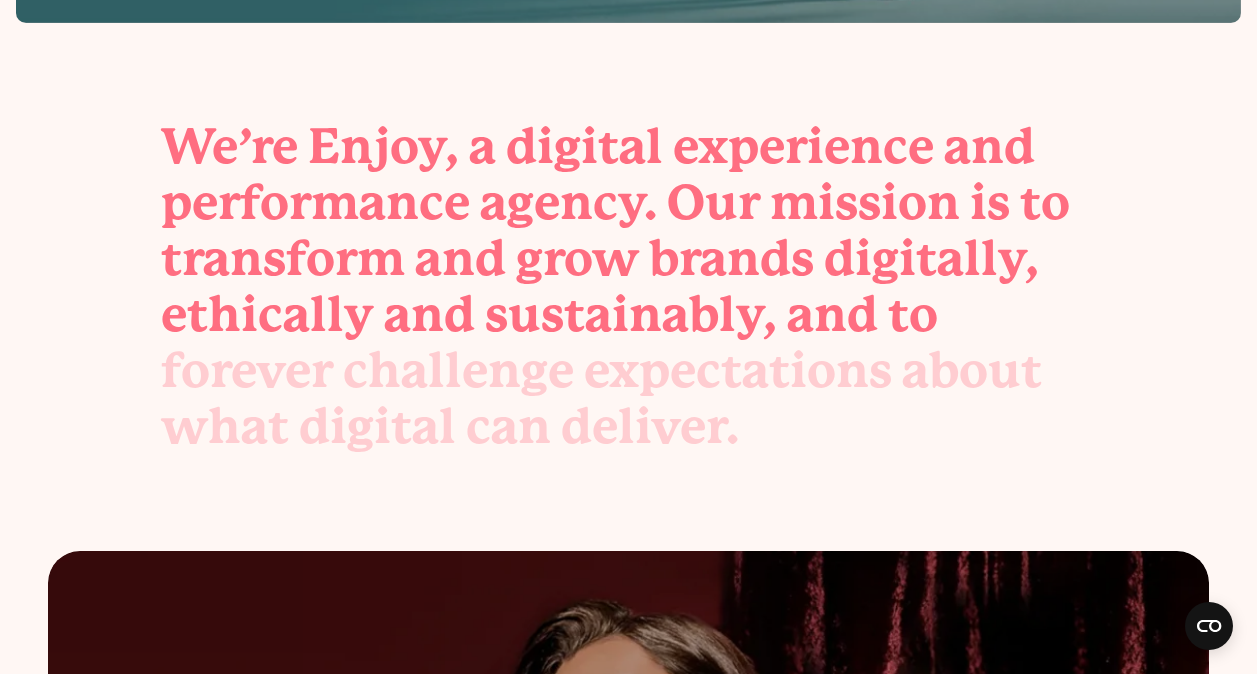 drag, startPoint x: 167, startPoint y: 139, endPoint x: 55, endPoint y: 155, distance: 113.137085 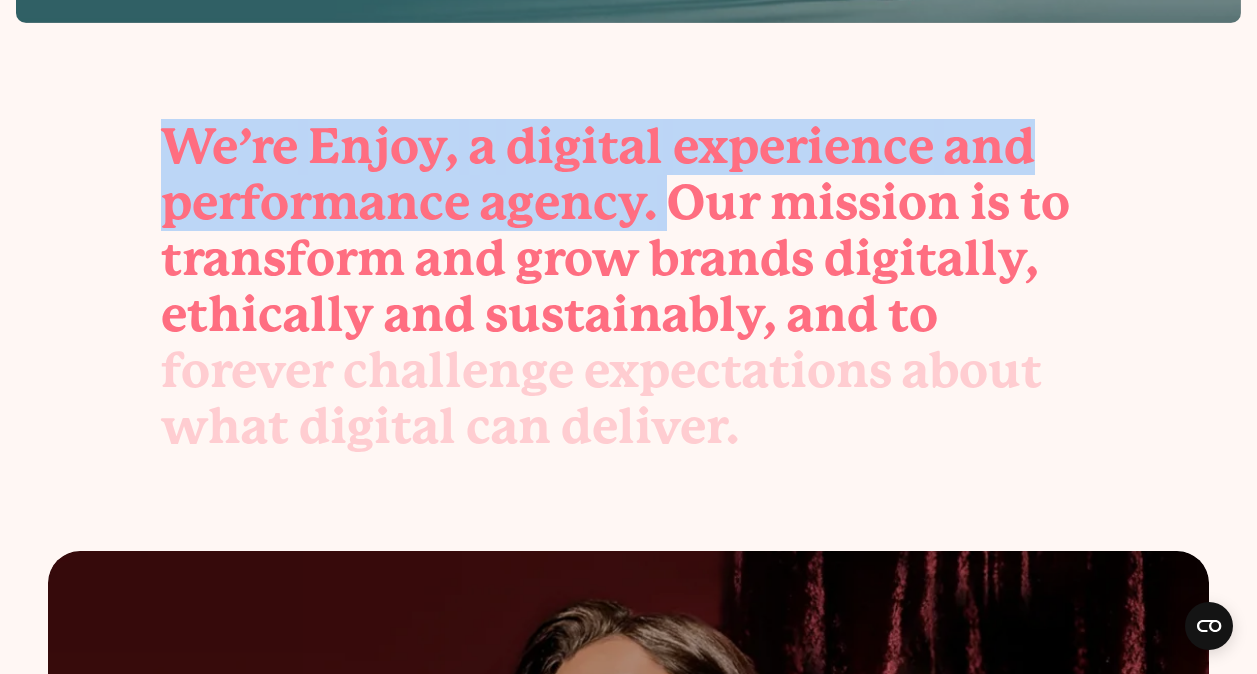 drag, startPoint x: 101, startPoint y: 140, endPoint x: 670, endPoint y: 199, distance: 572.0507 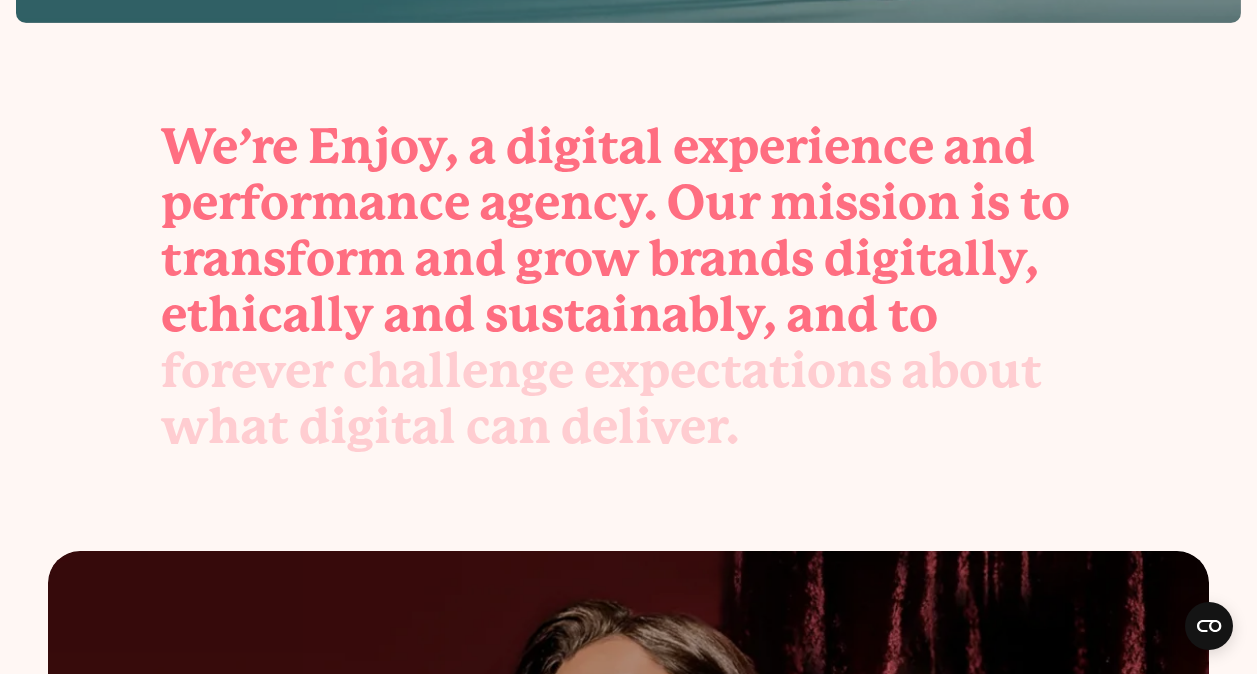 click on "Our" at bounding box center (713, 203) 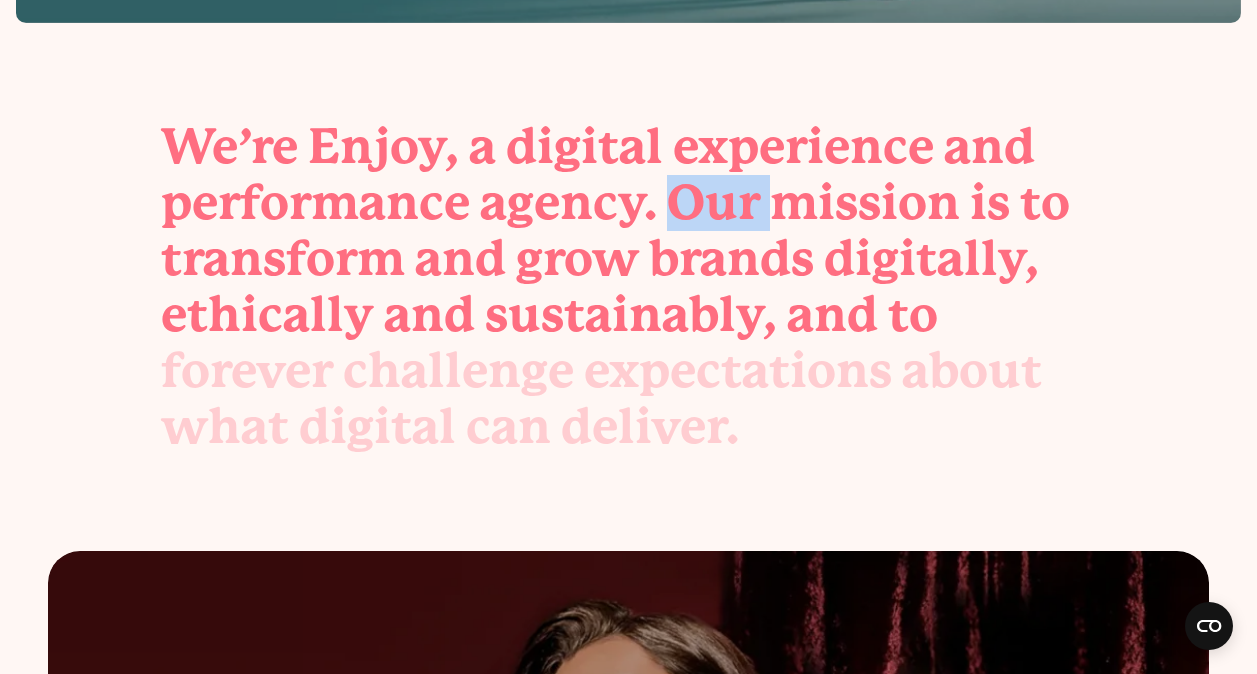 drag, startPoint x: 673, startPoint y: 198, endPoint x: 773, endPoint y: 199, distance: 100.005 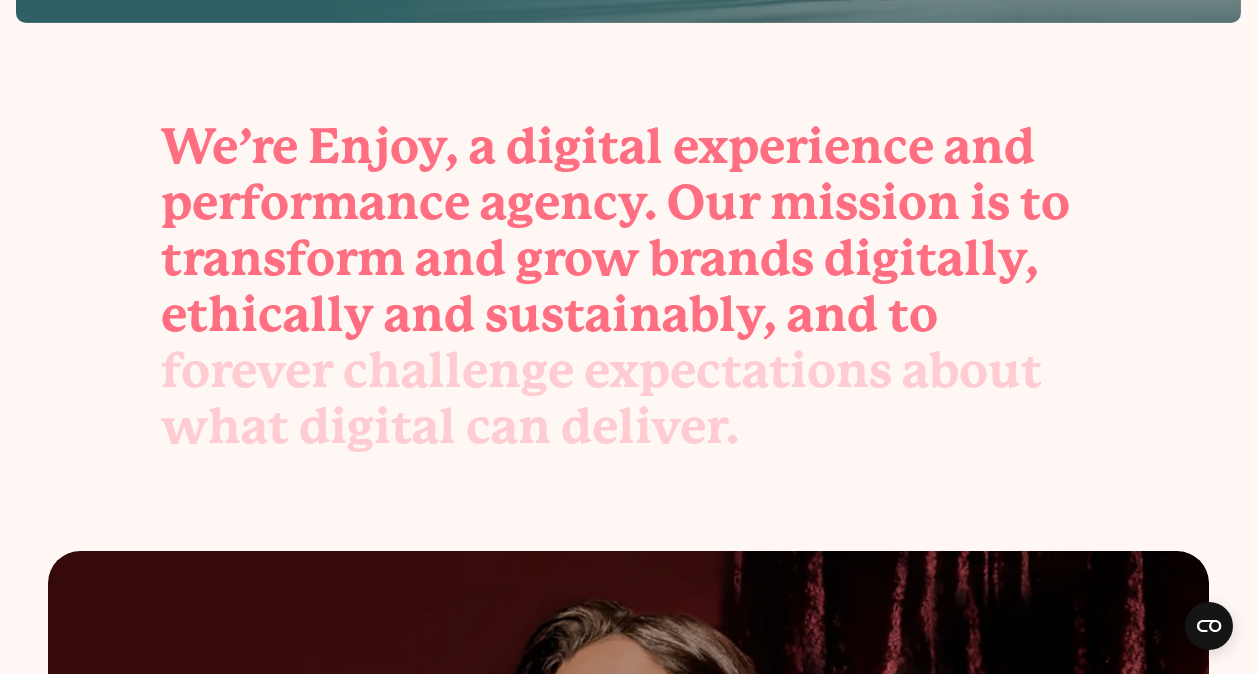 drag, startPoint x: 773, startPoint y: 199, endPoint x: 794, endPoint y: 199, distance: 21 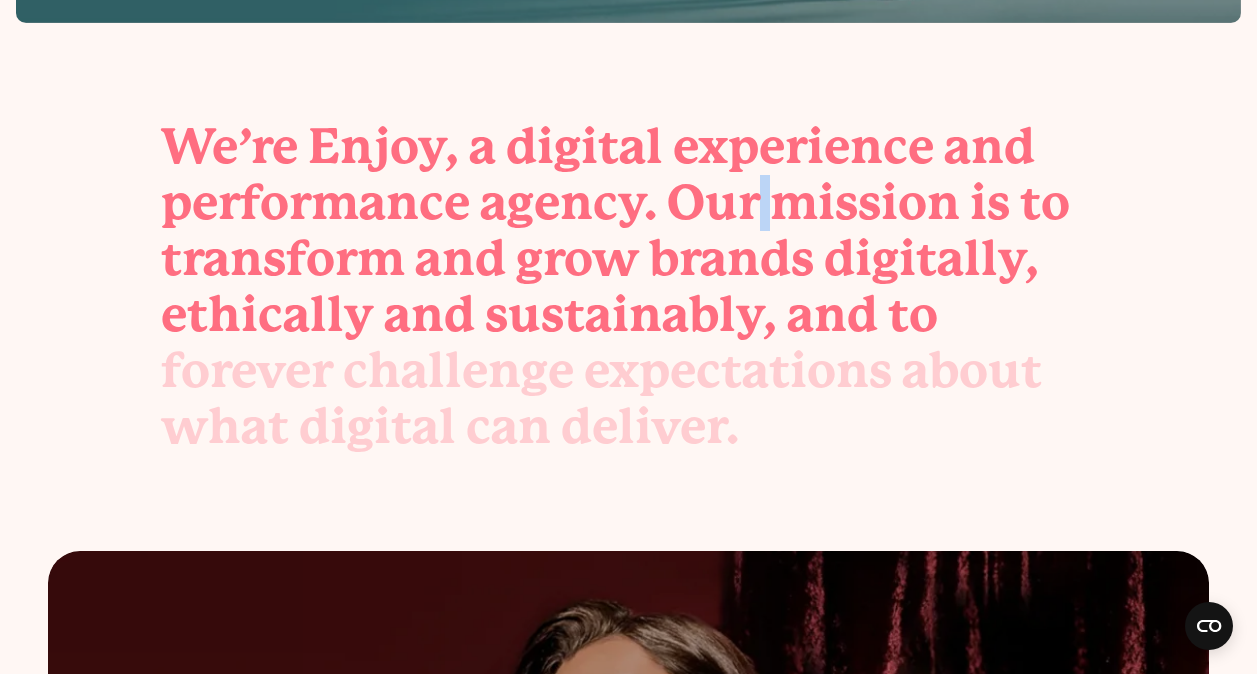 click on "performance   agency.   Our   mission   is   to" at bounding box center (629, 203) 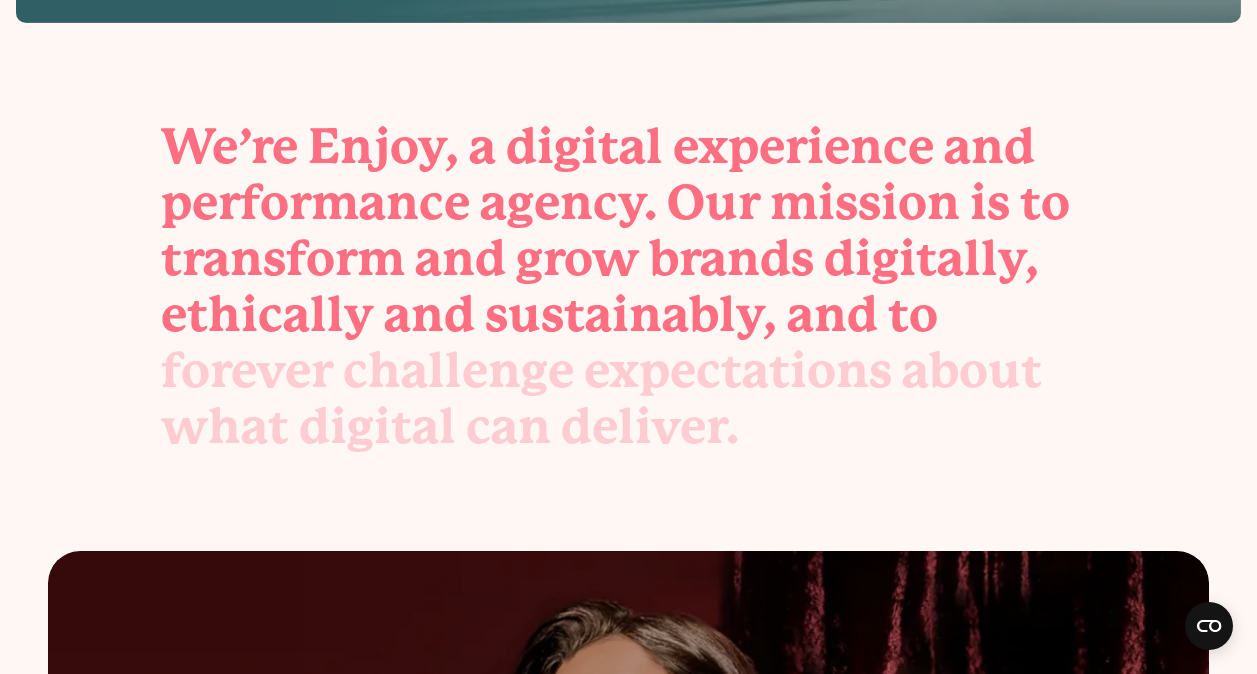 click on "mission" at bounding box center (865, 203) 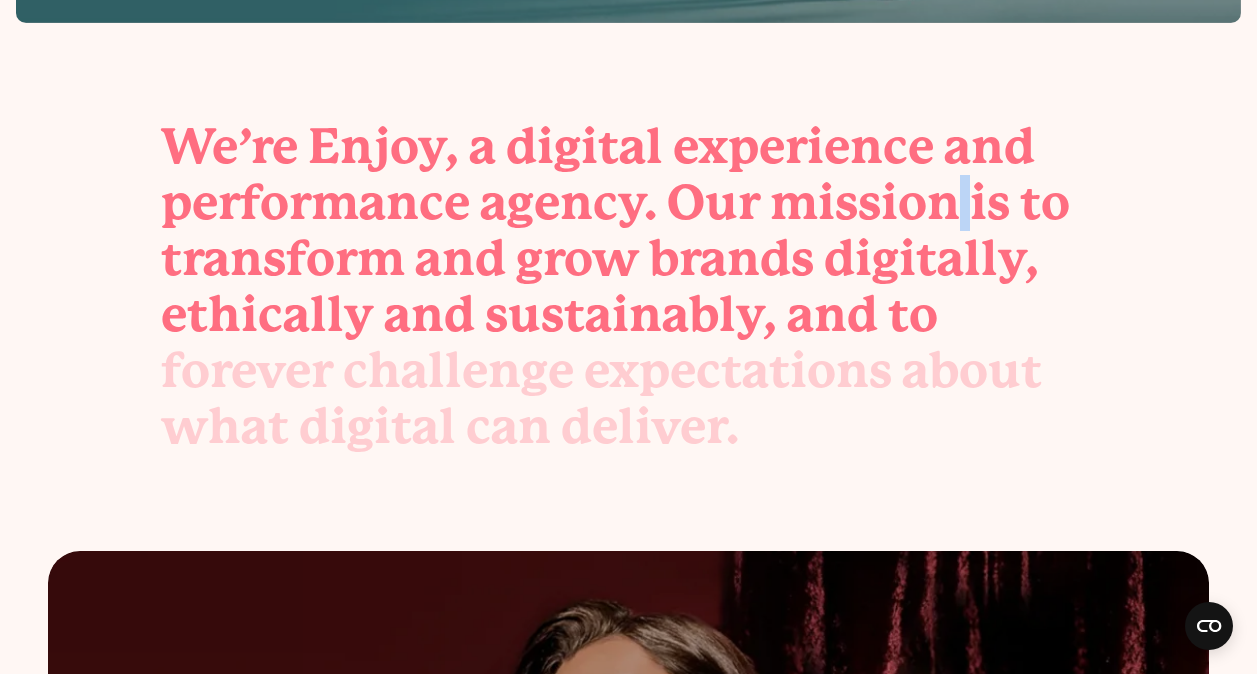 drag, startPoint x: 955, startPoint y: 200, endPoint x: 971, endPoint y: 200, distance: 16 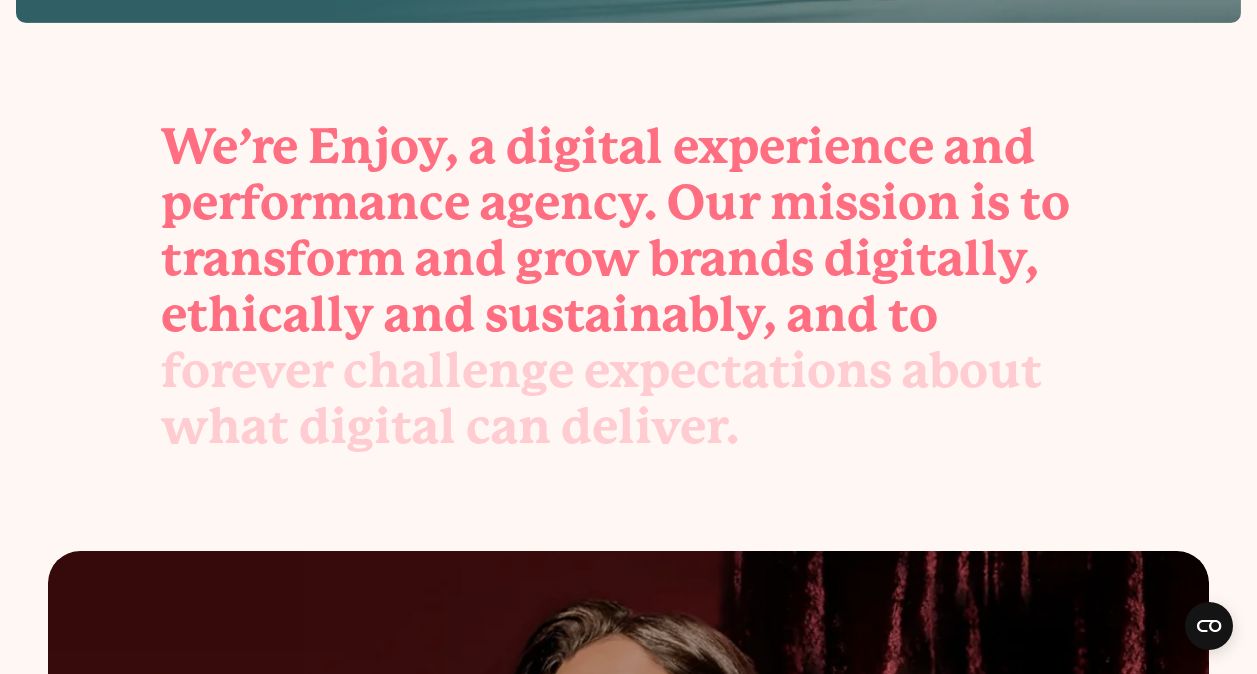 click on "is" at bounding box center [990, 203] 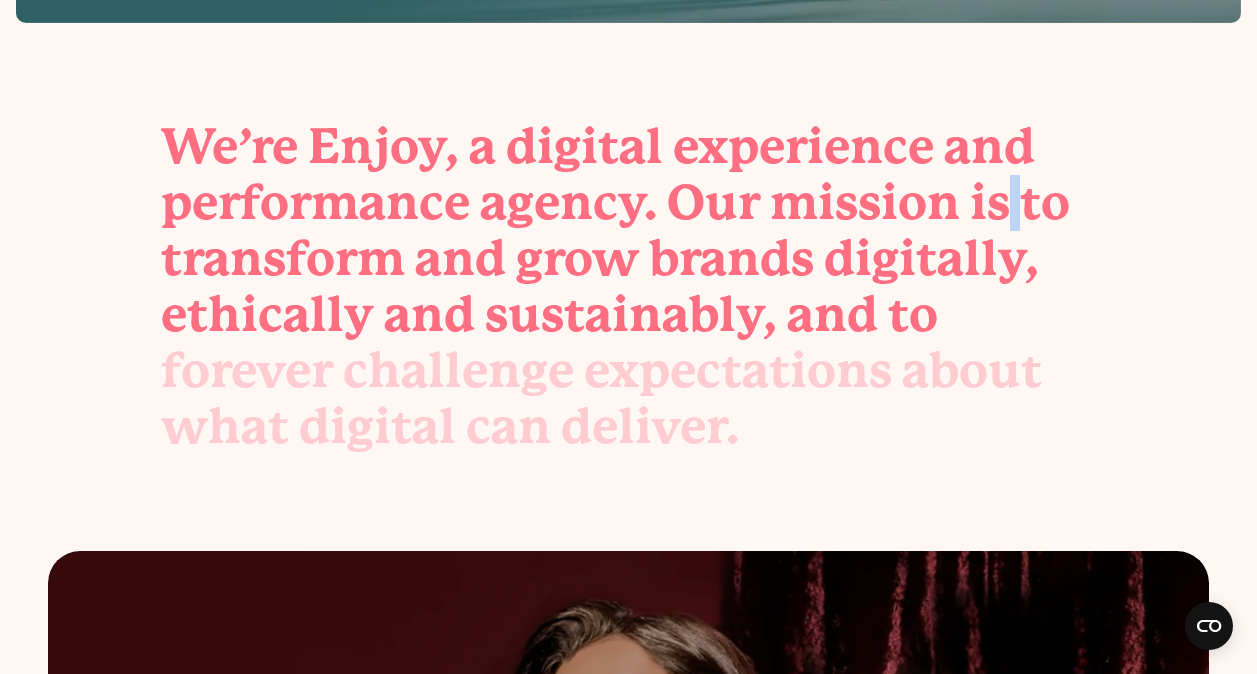 drag, startPoint x: 1007, startPoint y: 200, endPoint x: 1021, endPoint y: 201, distance: 14.035668 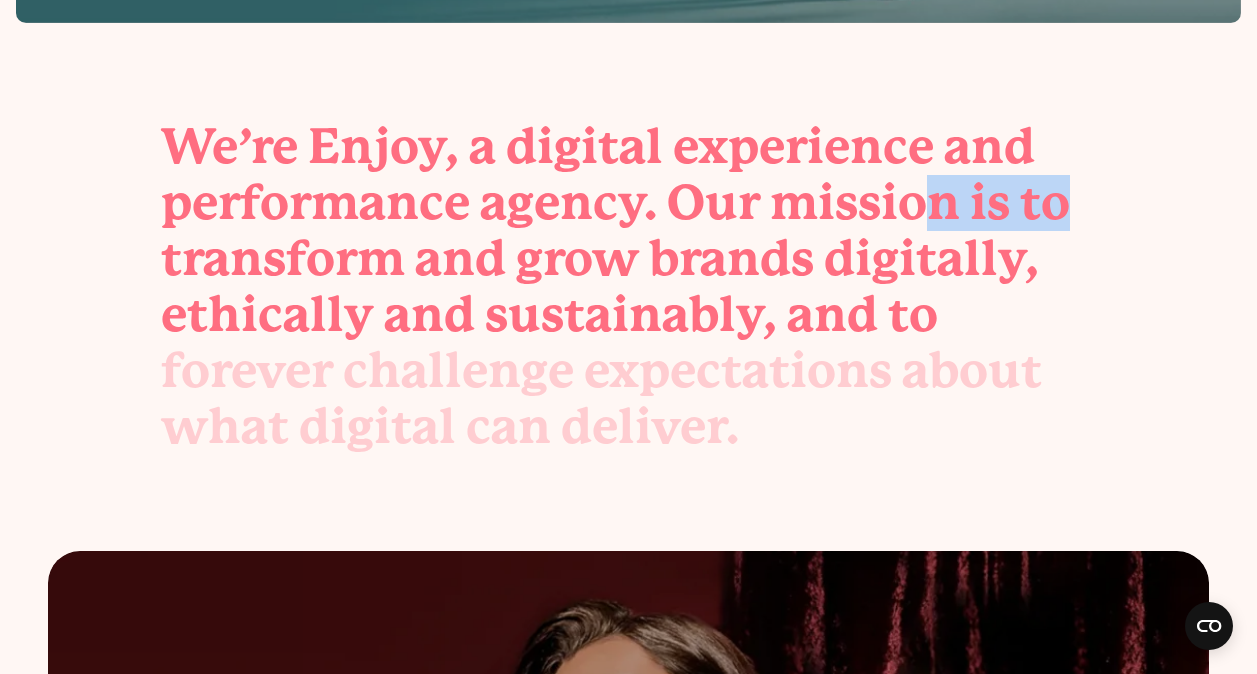 drag, startPoint x: 1113, startPoint y: 204, endPoint x: 939, endPoint y: 216, distance: 174.4133 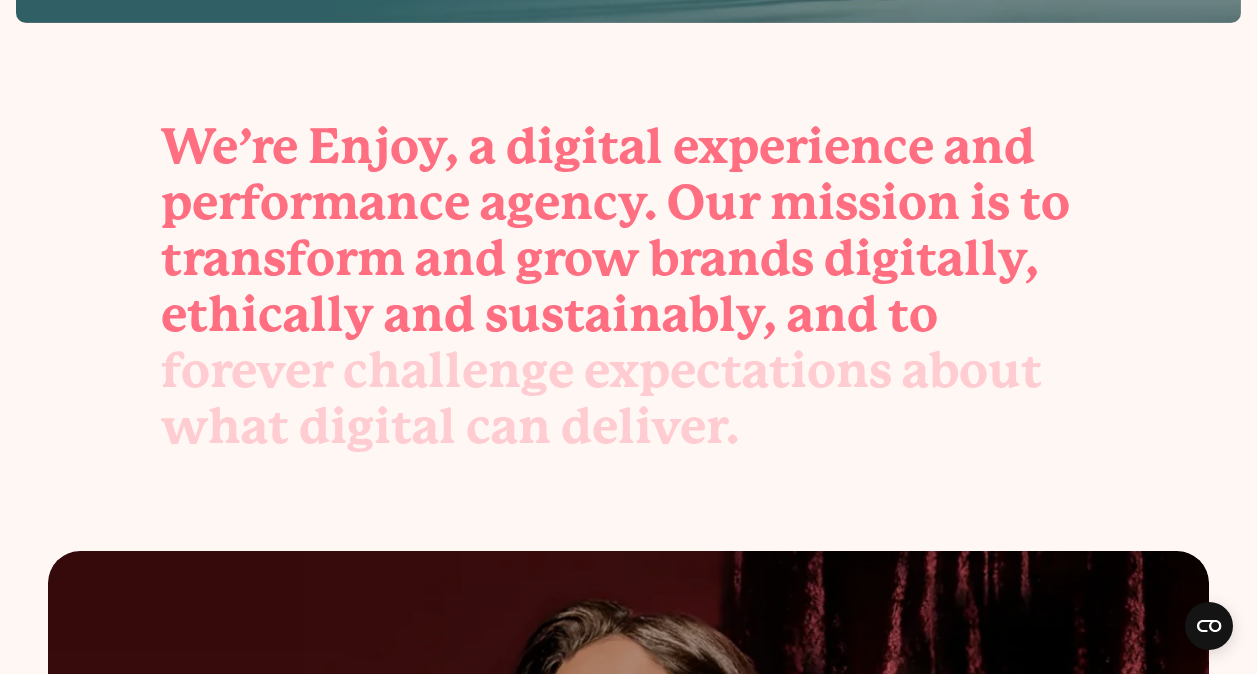 click on "performance   agency.   Our   mission   is   to" at bounding box center [629, 203] 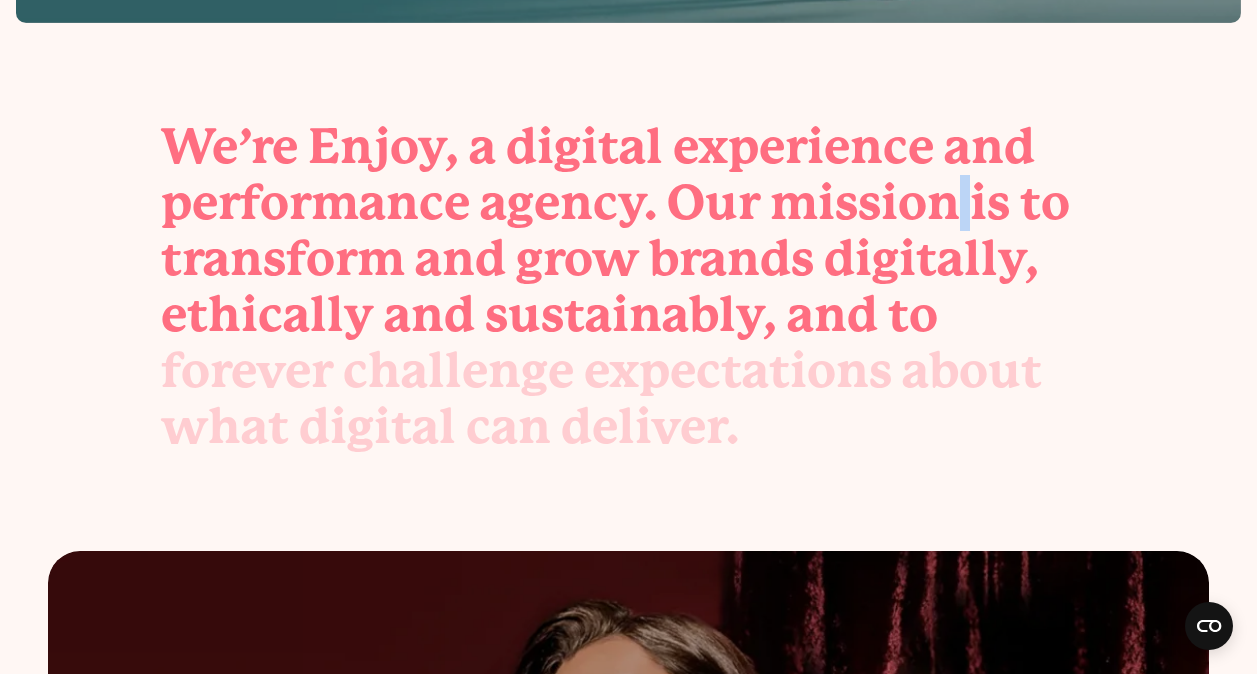 click on "performance   agency.   Our   mission   is   to" at bounding box center [629, 203] 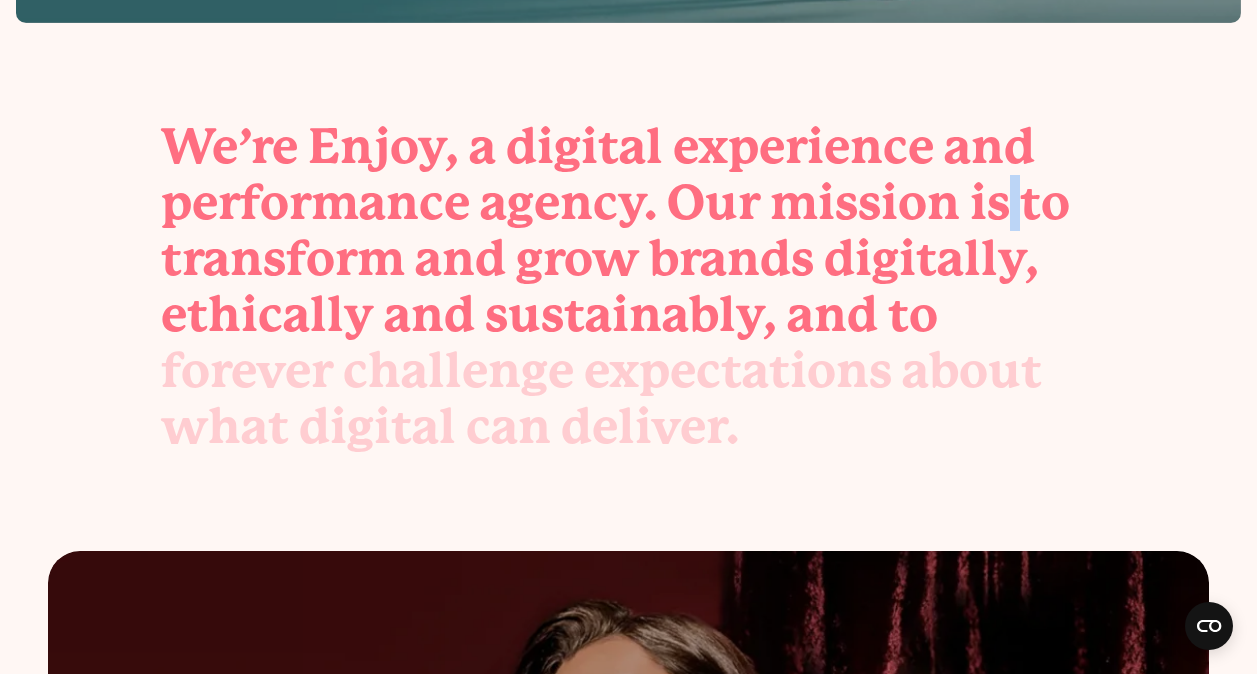 click on "performance   agency.   Our   mission   is   to" at bounding box center (629, 203) 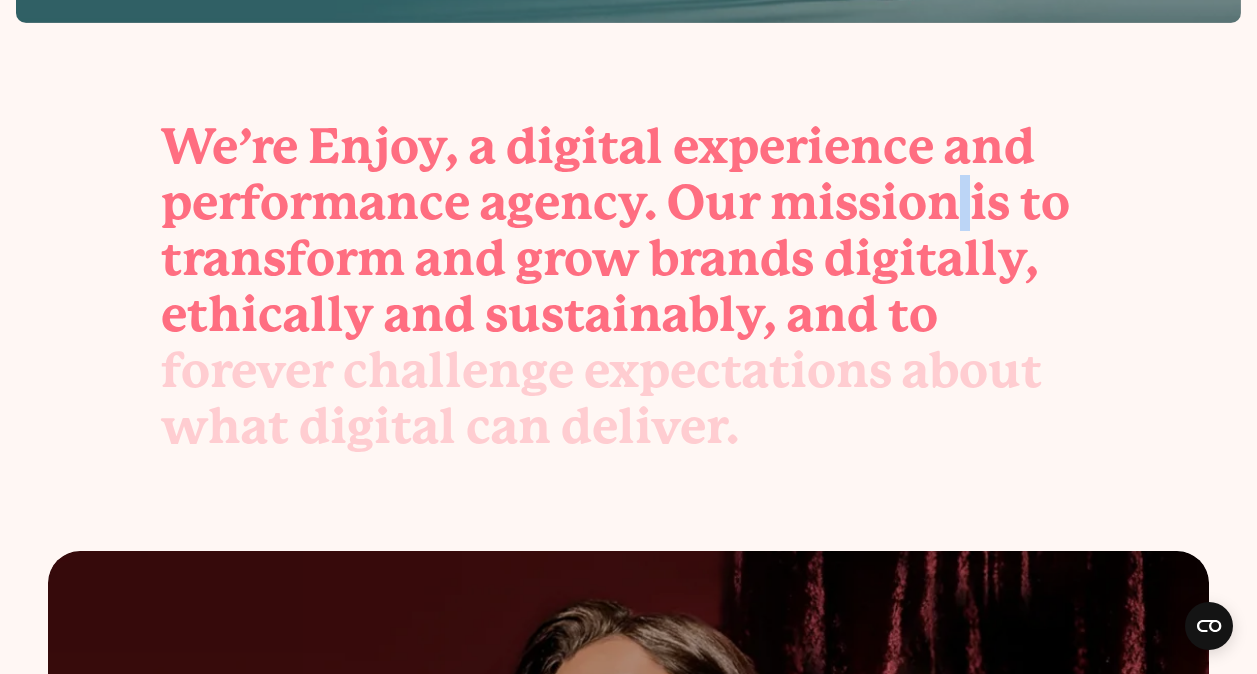 drag, startPoint x: 978, startPoint y: 204, endPoint x: 965, endPoint y: 204, distance: 13 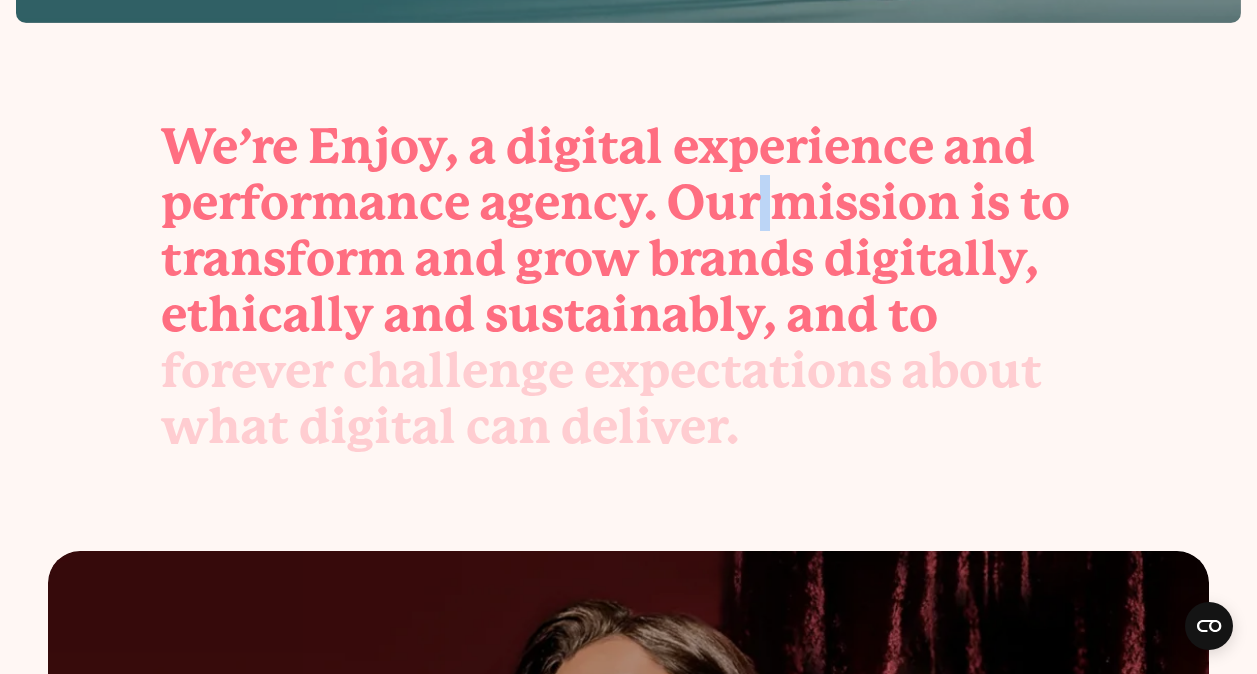 drag, startPoint x: 772, startPoint y: 200, endPoint x: 760, endPoint y: 203, distance: 12.369317 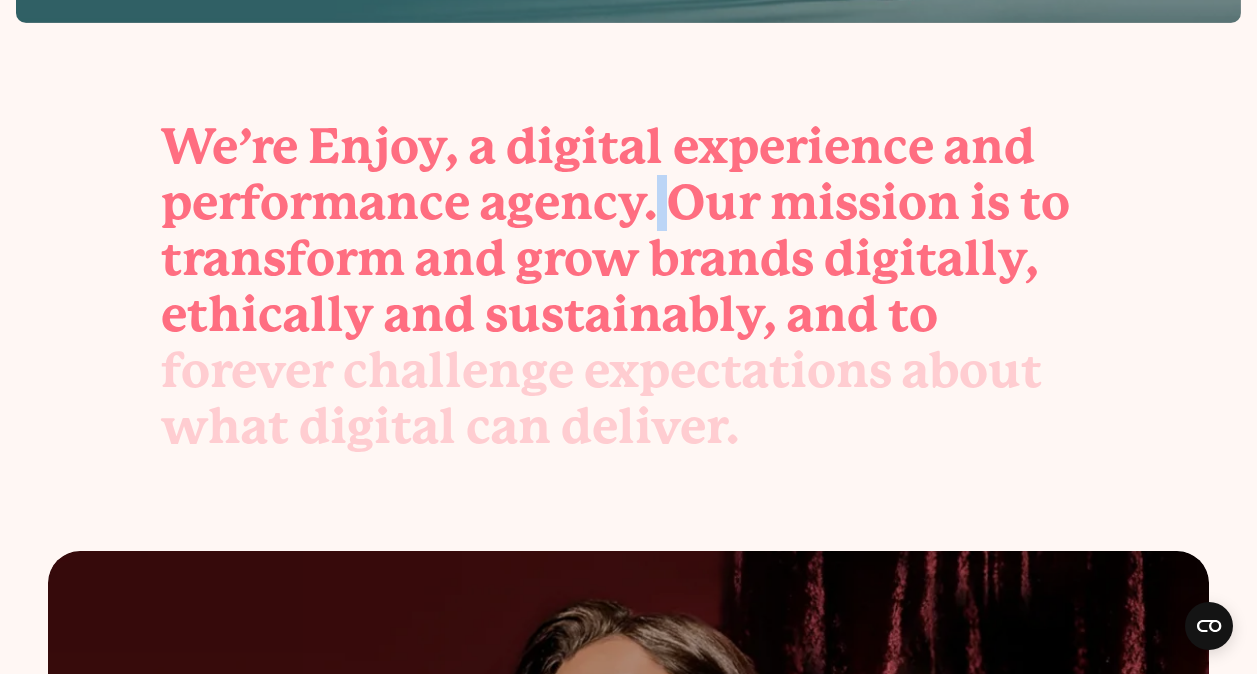 drag, startPoint x: 669, startPoint y: 199, endPoint x: 651, endPoint y: 240, distance: 44.777225 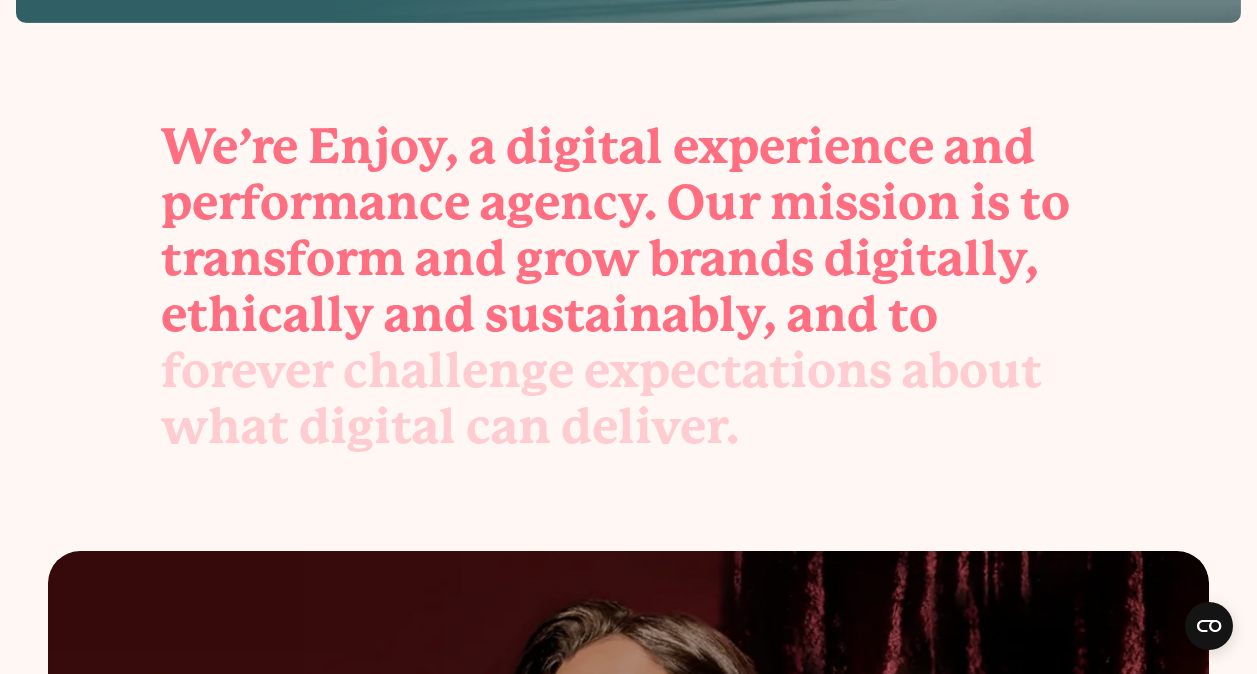 click on "expectations" at bounding box center (738, 371) 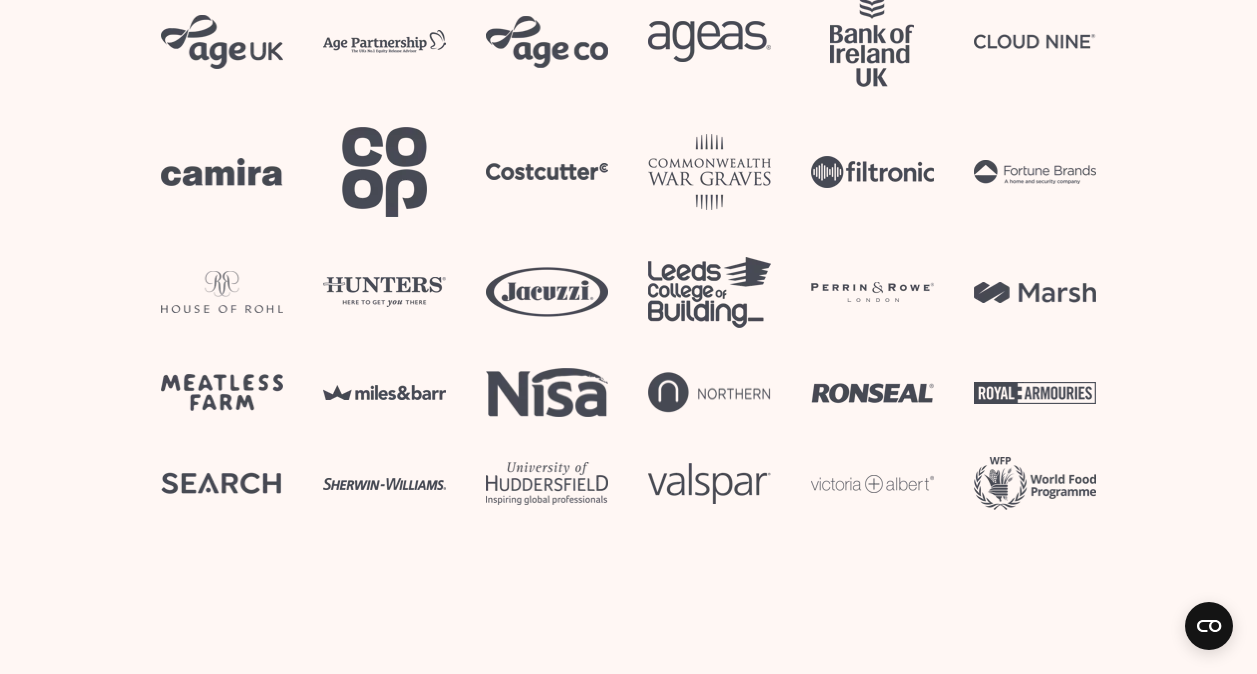 scroll, scrollTop: 5100, scrollLeft: 0, axis: vertical 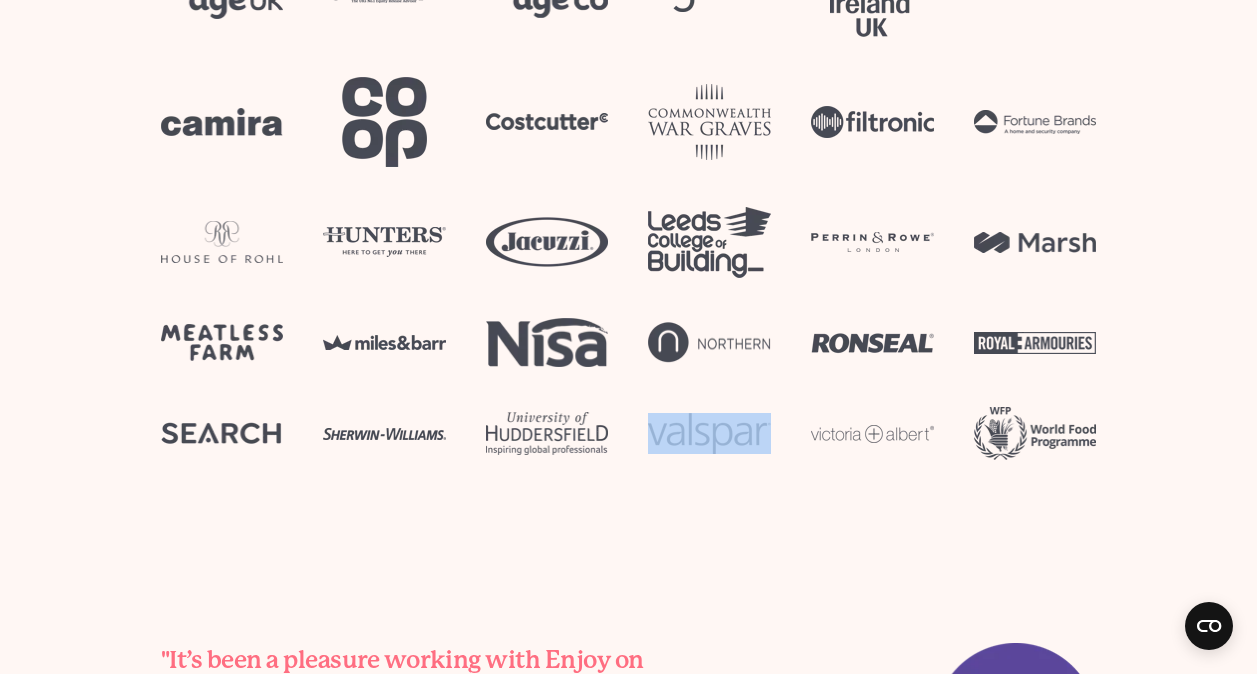 drag, startPoint x: 647, startPoint y: 422, endPoint x: 799, endPoint y: 424, distance: 152.01315 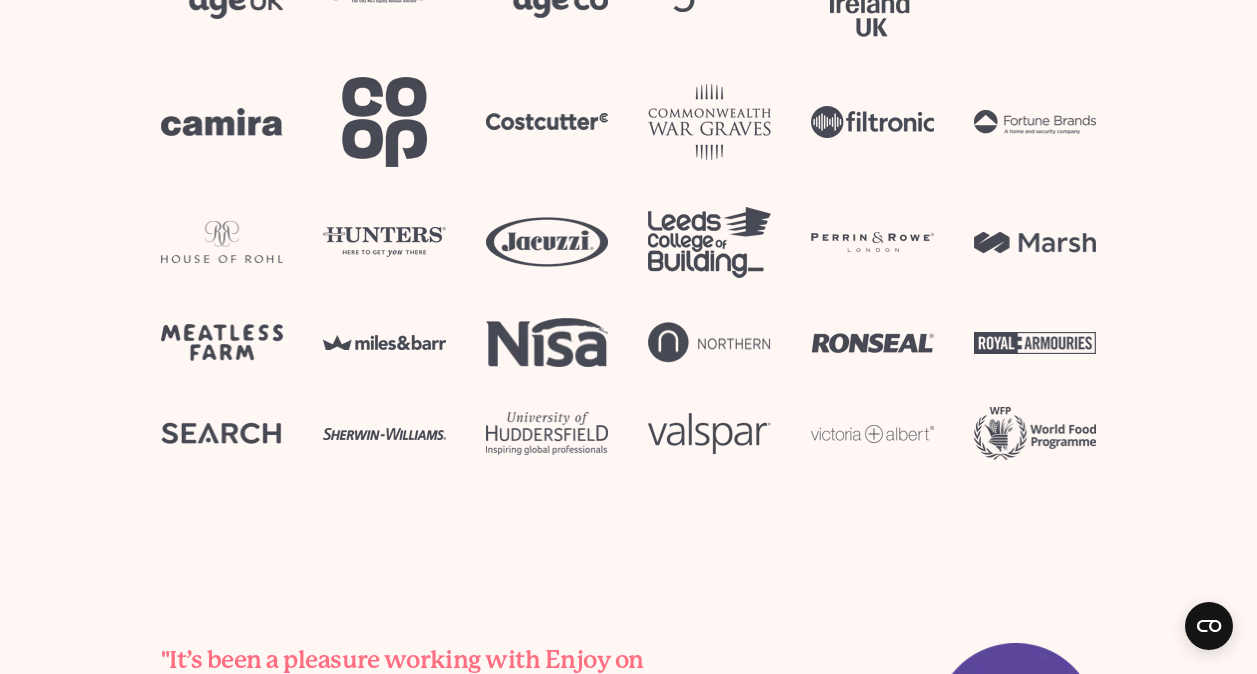 click on "We’re Enjoy, a digital experience and performance agency. Our mission is to transform and grow brands digitally, ethically and sustainably, and to forever challenge expectations about what digital can deliver.
Work
Making email marketing shine for Cloud Nine
Design
How accessible are pop culture UIs?" at bounding box center [628, -813] 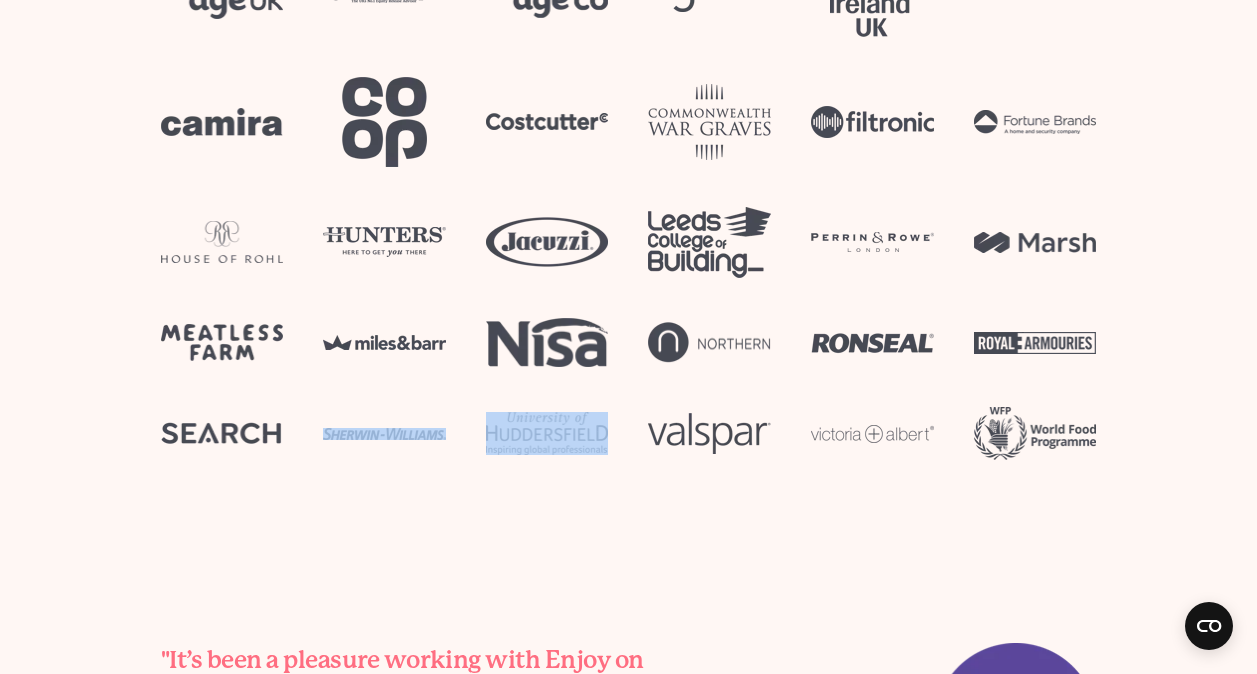 drag, startPoint x: 460, startPoint y: 408, endPoint x: 579, endPoint y: 437, distance: 122.48265 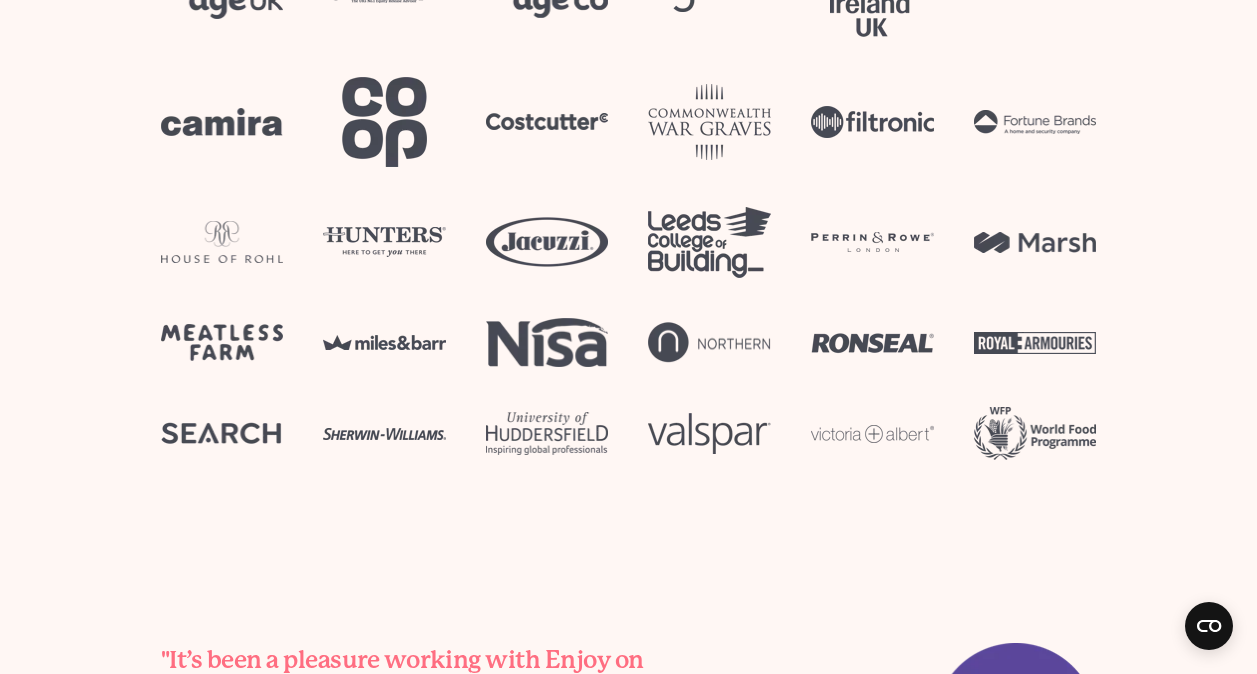 drag, startPoint x: 579, startPoint y: 437, endPoint x: 596, endPoint y: 508, distance: 73.00685 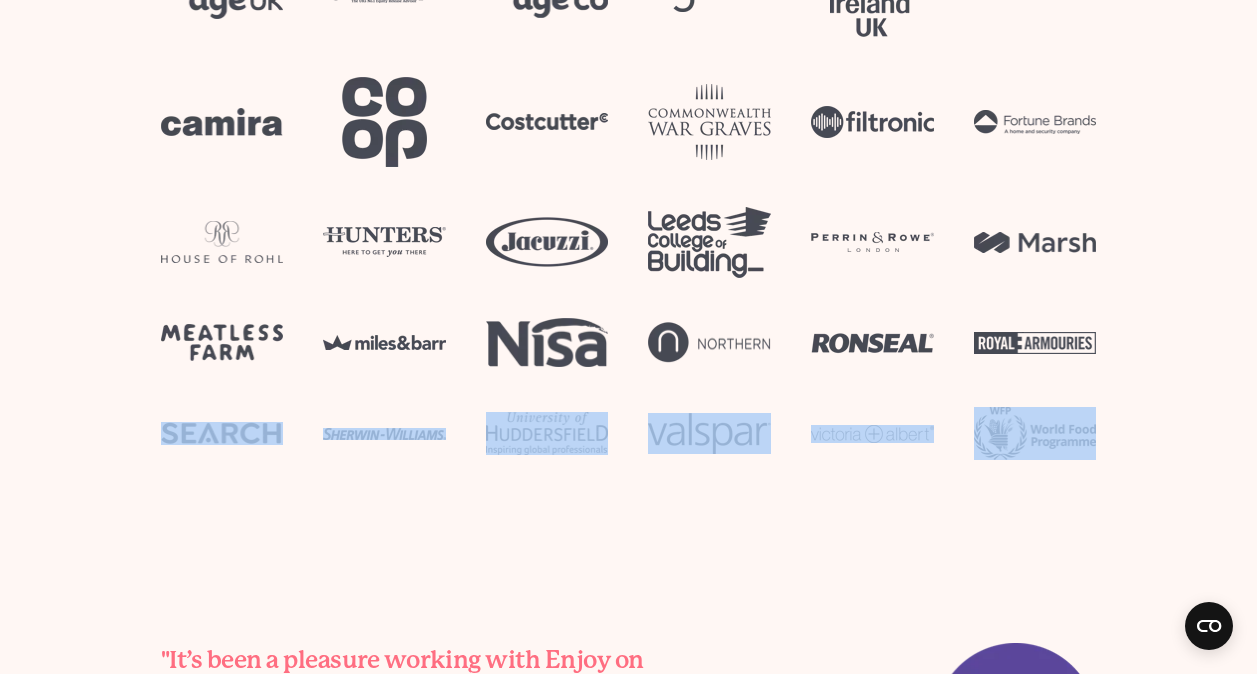 drag, startPoint x: 287, startPoint y: 403, endPoint x: 1122, endPoint y: 441, distance: 835.8642 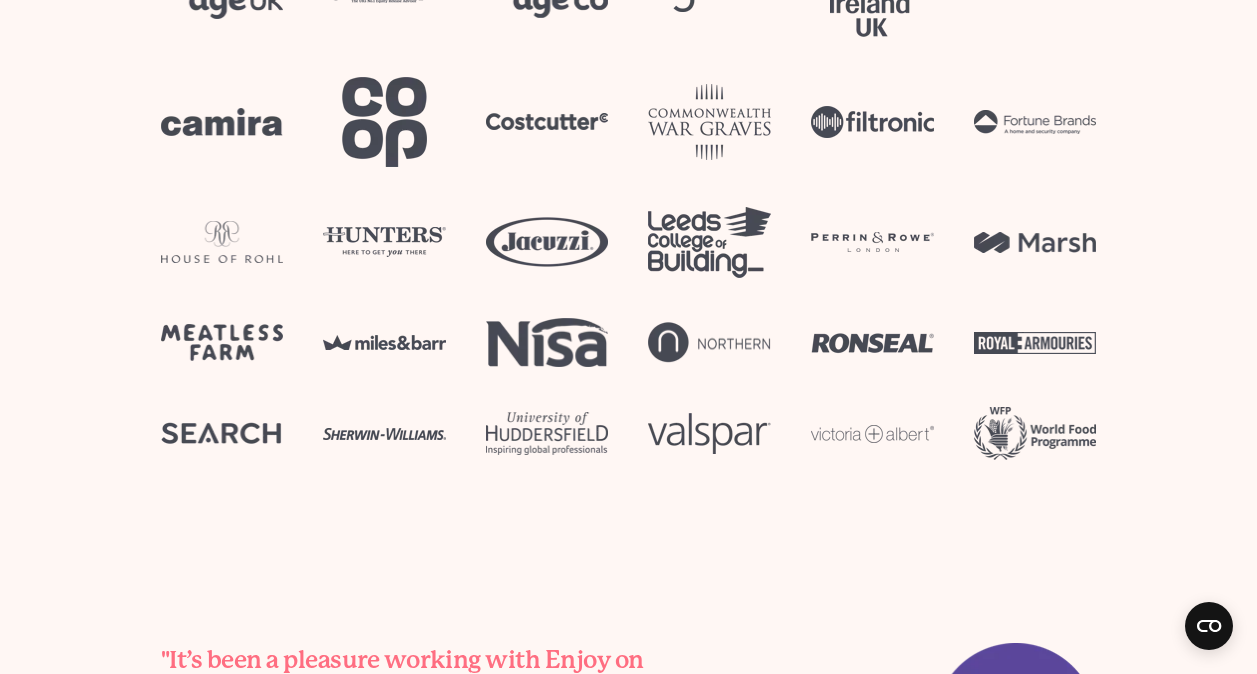 drag, startPoint x: 1122, startPoint y: 441, endPoint x: 1140, endPoint y: 538, distance: 98.65597 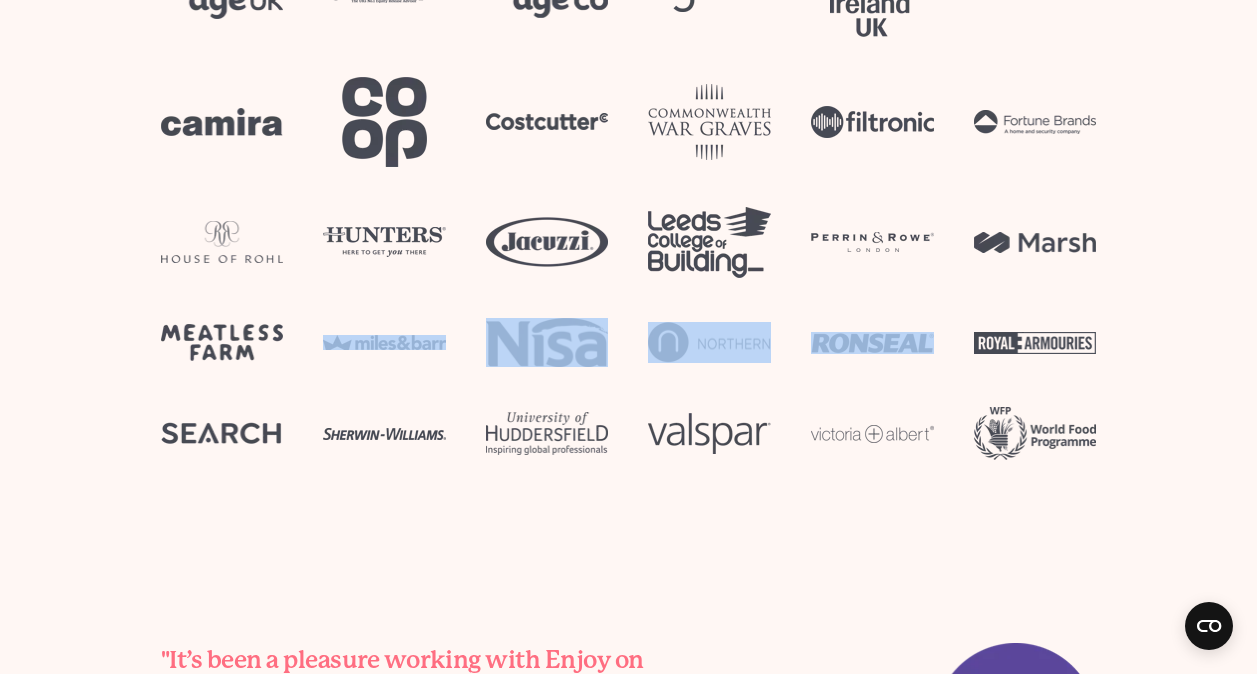 drag, startPoint x: 1210, startPoint y: 372, endPoint x: 384, endPoint y: 311, distance: 828.2493 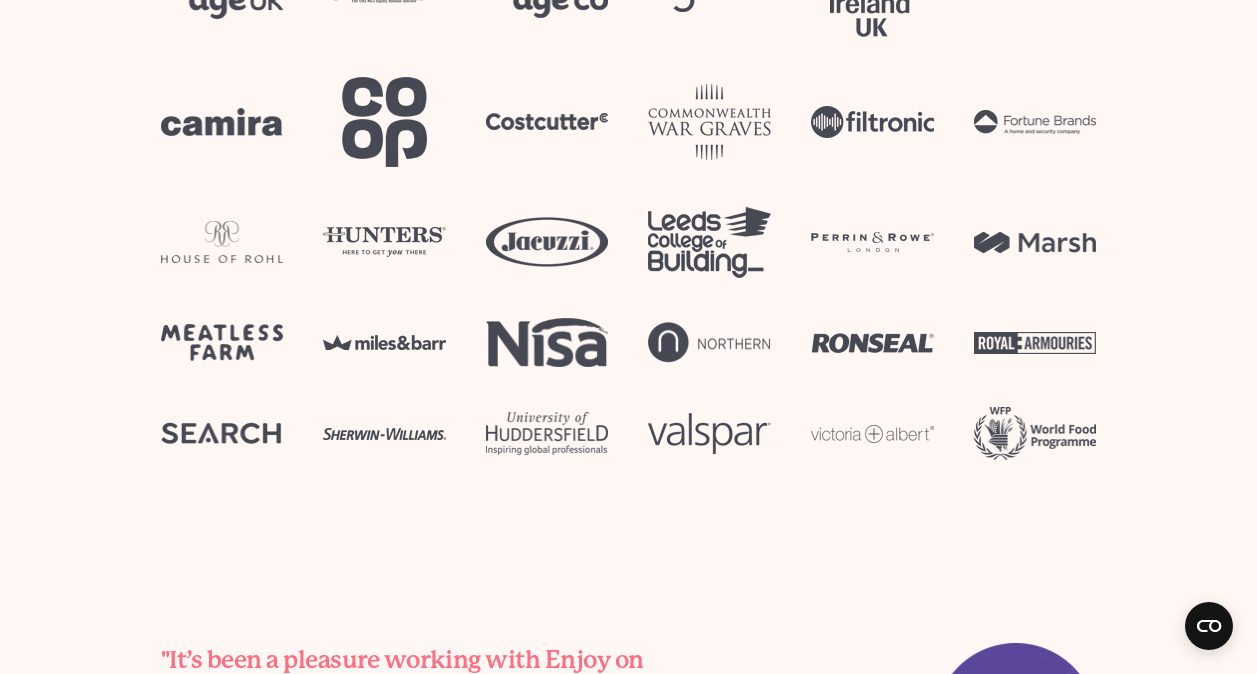 drag, startPoint x: 384, startPoint y: 311, endPoint x: 329, endPoint y: 544, distance: 239.40343 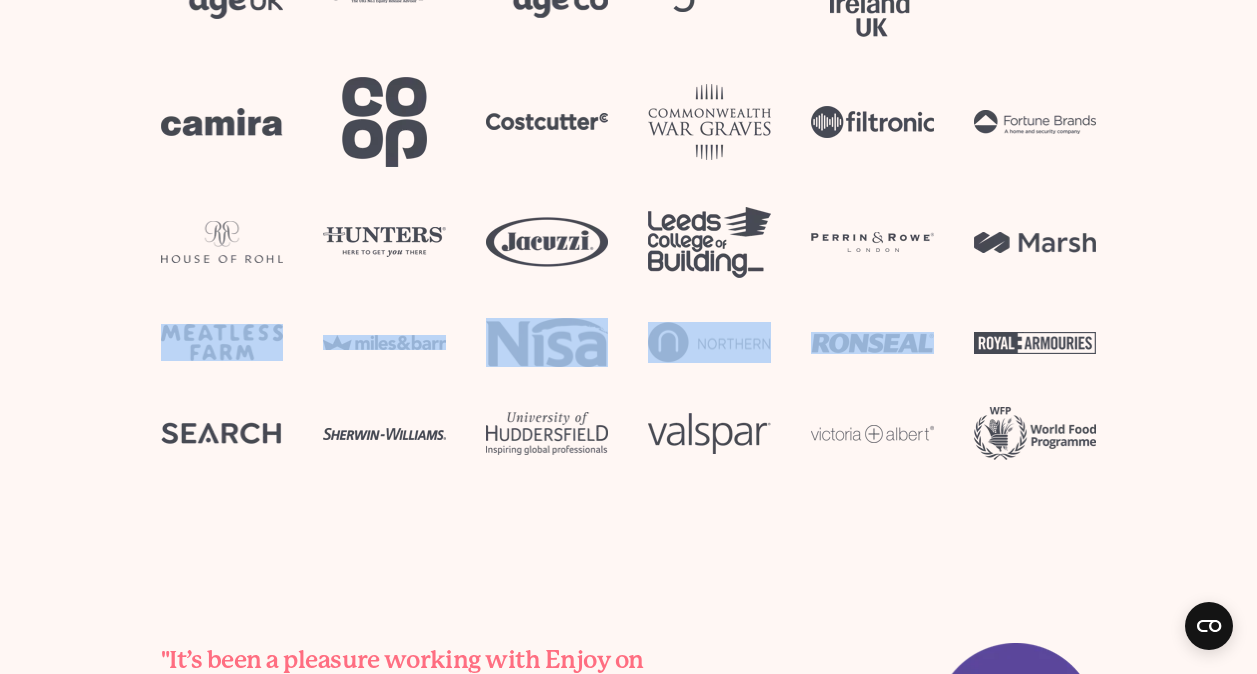 drag, startPoint x: 155, startPoint y: 327, endPoint x: 1124, endPoint y: 322, distance: 969.0129 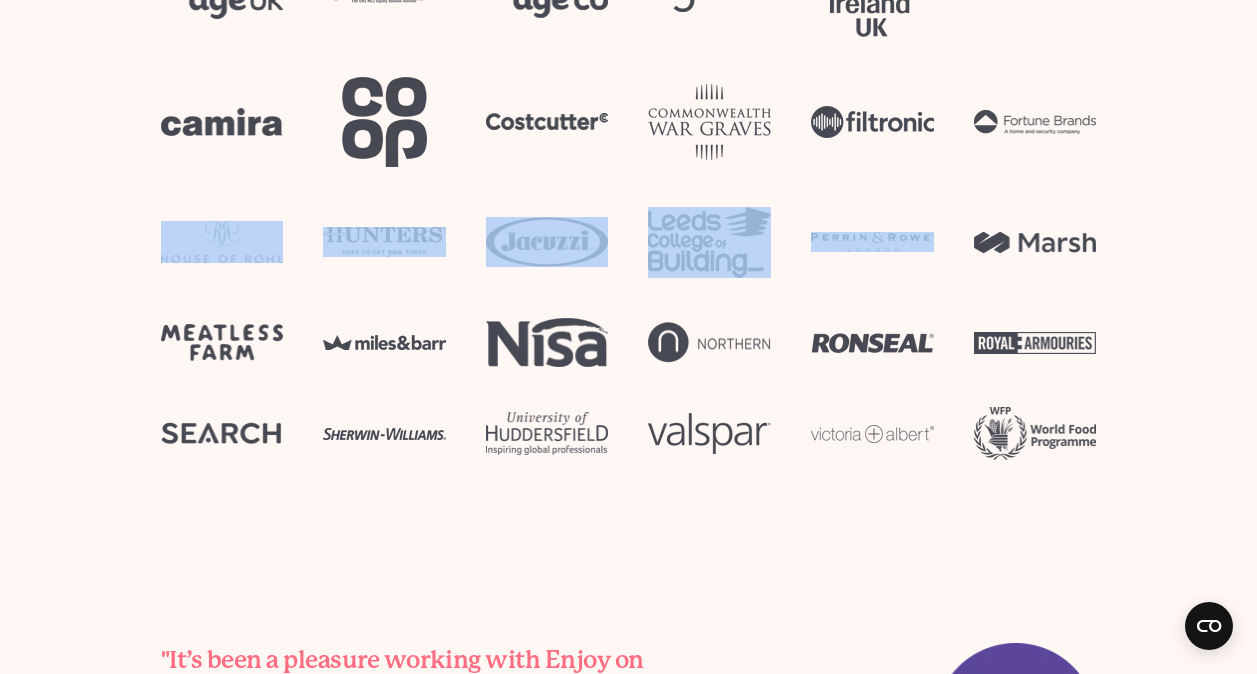 drag, startPoint x: 1151, startPoint y: 282, endPoint x: 146, endPoint y: 248, distance: 1005.57495 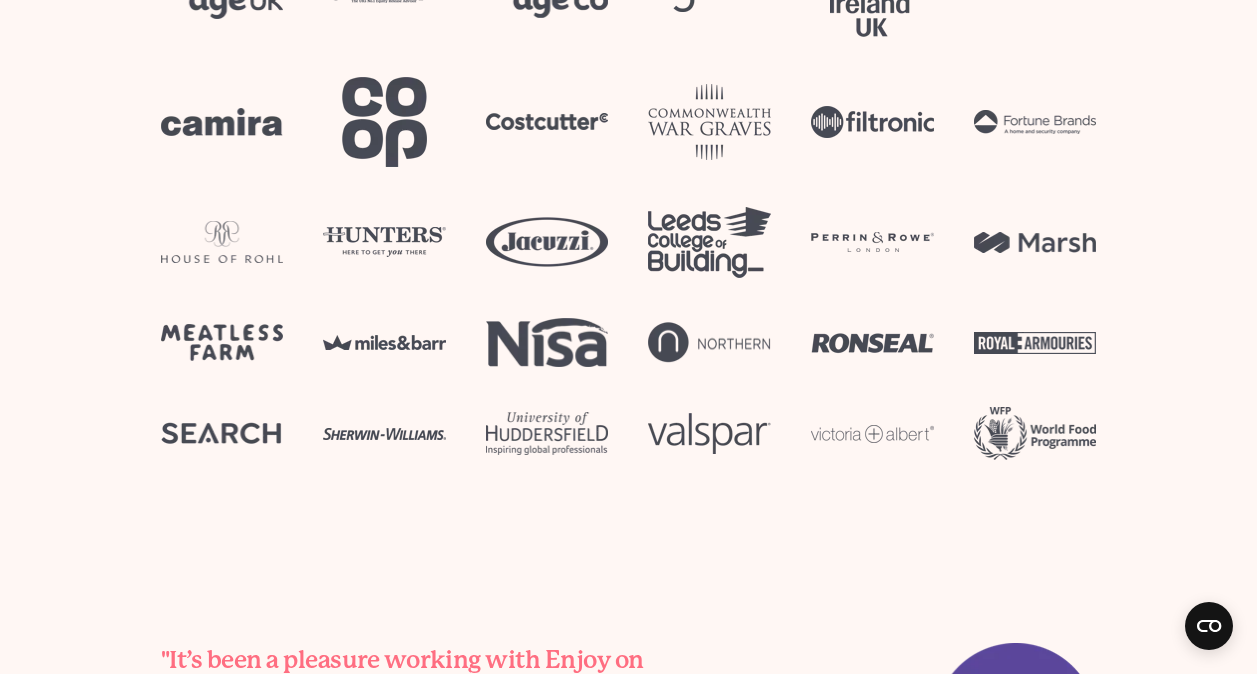 drag, startPoint x: 146, startPoint y: 248, endPoint x: 138, endPoint y: 307, distance: 59.5399 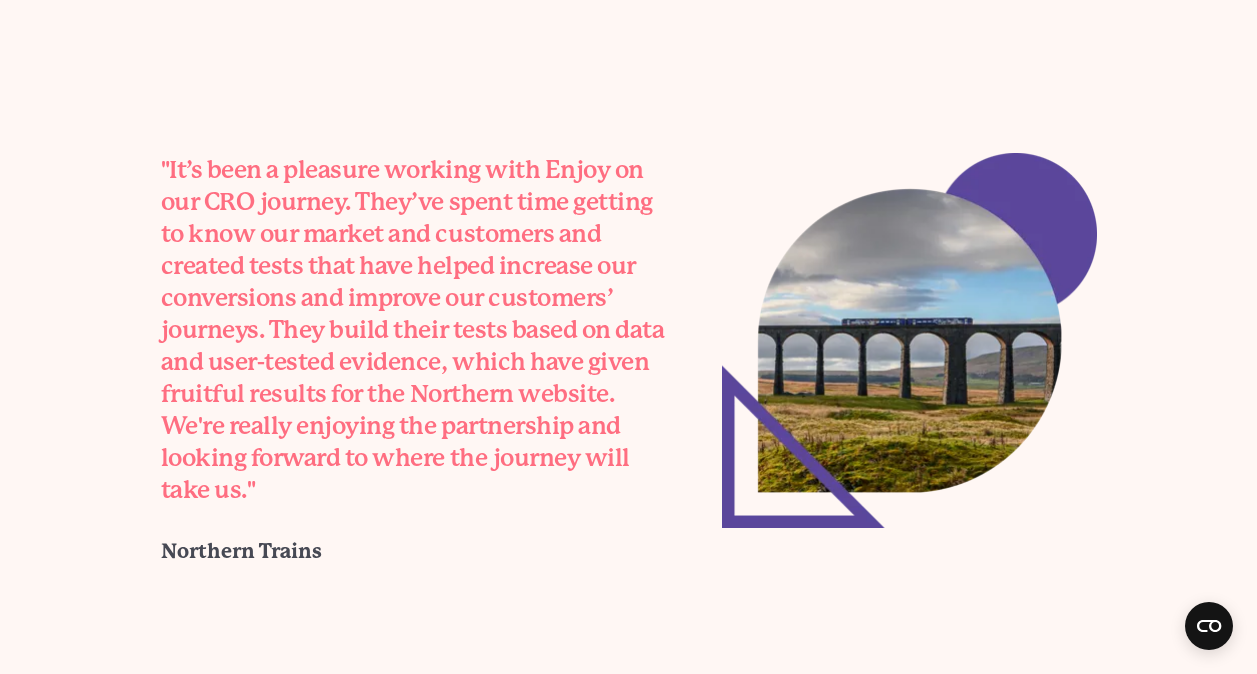 scroll, scrollTop: 5600, scrollLeft: 0, axis: vertical 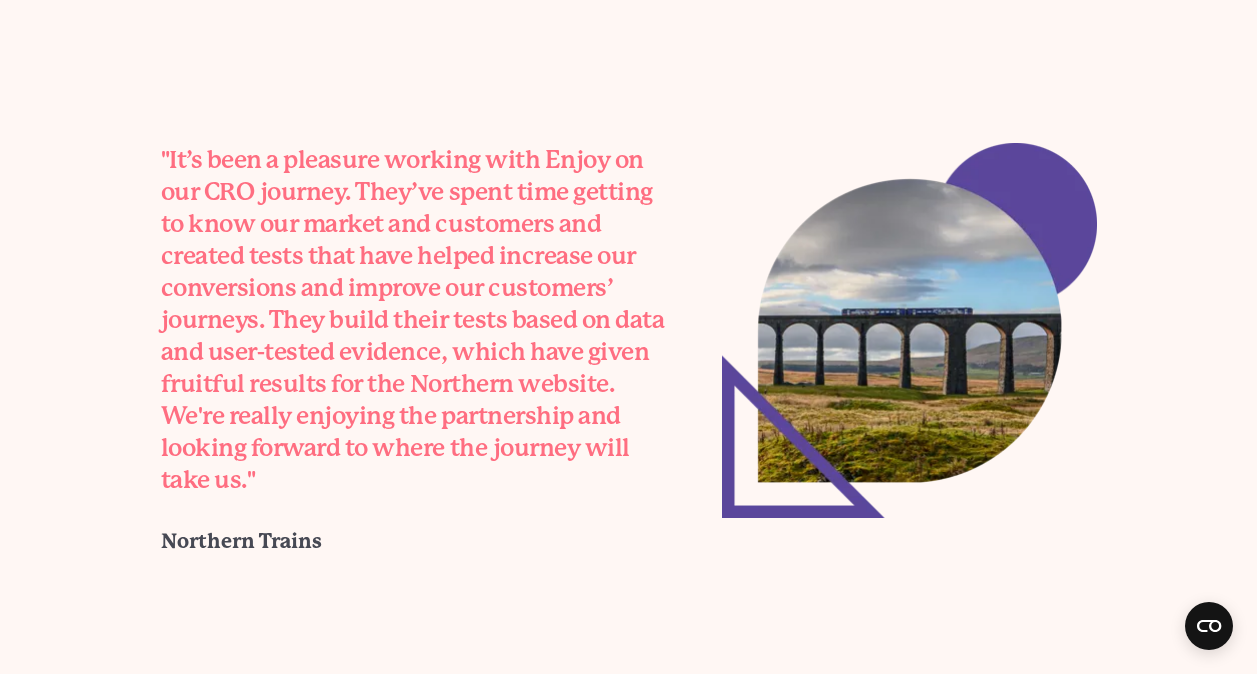 click on "It’s been a pleasure working with Enjoy on our CRO journey. They’ve spent time getting to know our market and customers and created tests that have helped increase our conversions and improve our customers’ journeys. They build their tests based on data and user-tested evidence, which have given fruitful results for the Northern website. We're really enjoying the partnership and looking forward to where the journey will take us.
Northern Trains" at bounding box center [628, 330] 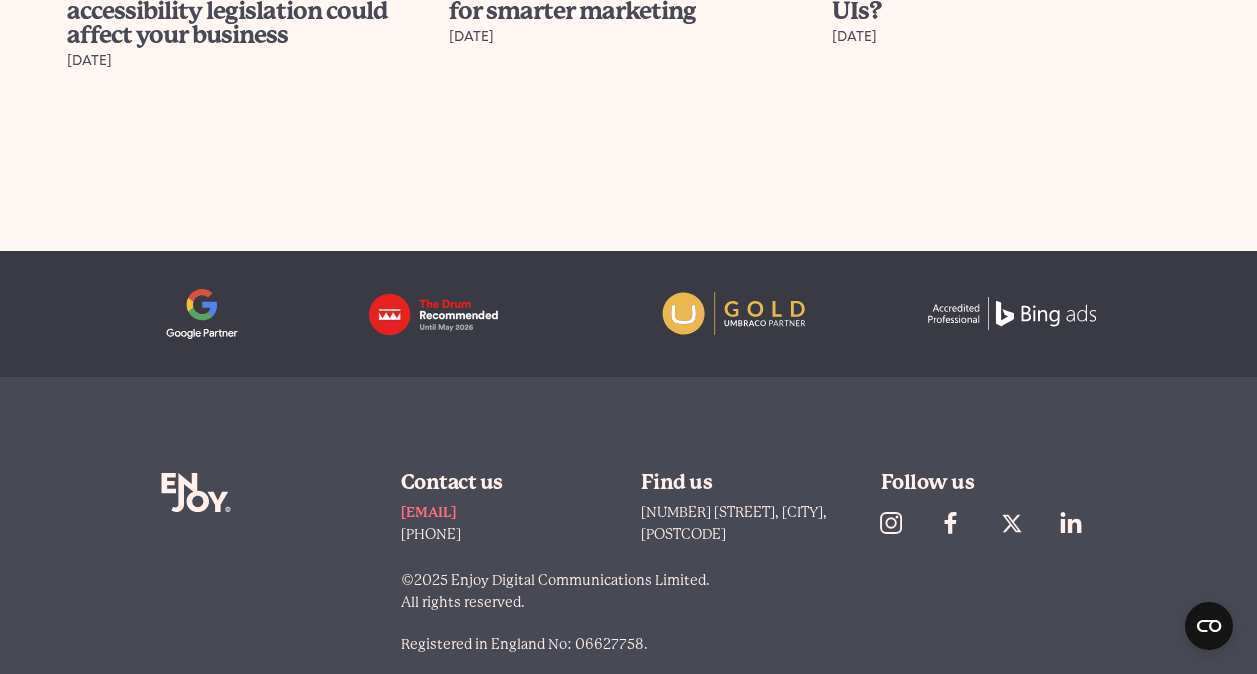 scroll, scrollTop: 7779, scrollLeft: 0, axis: vertical 